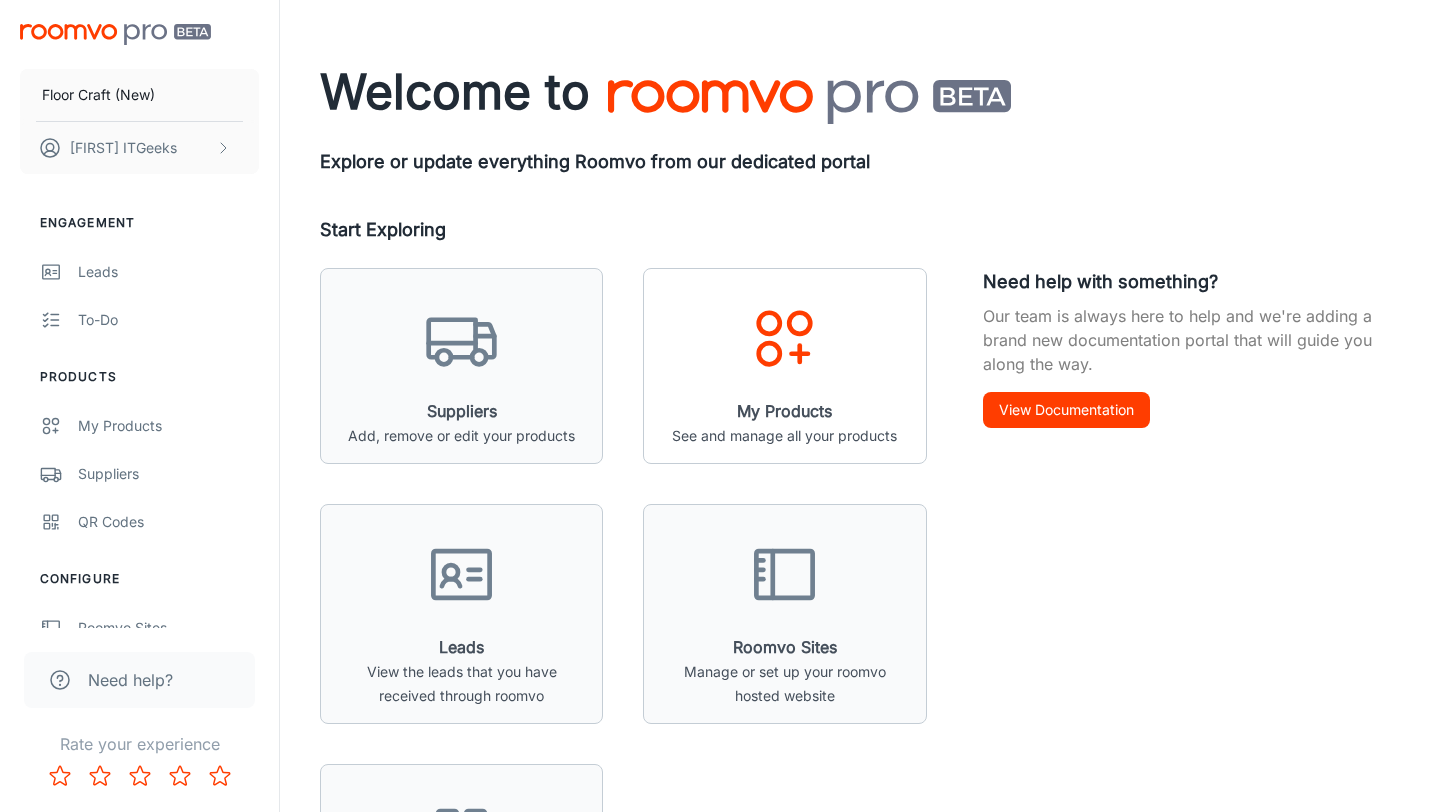 scroll, scrollTop: 74, scrollLeft: 0, axis: vertical 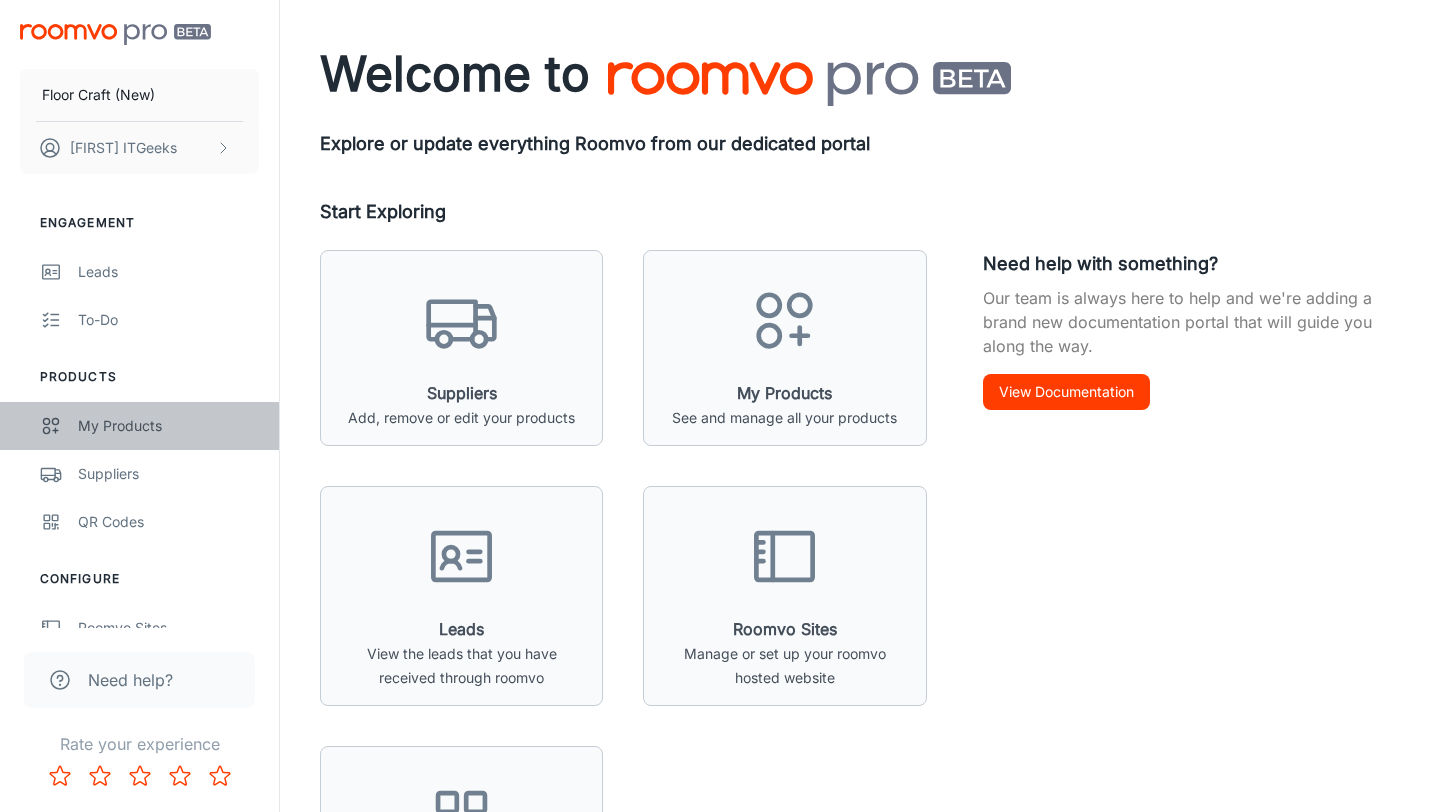 click on "My Products" at bounding box center [168, 426] 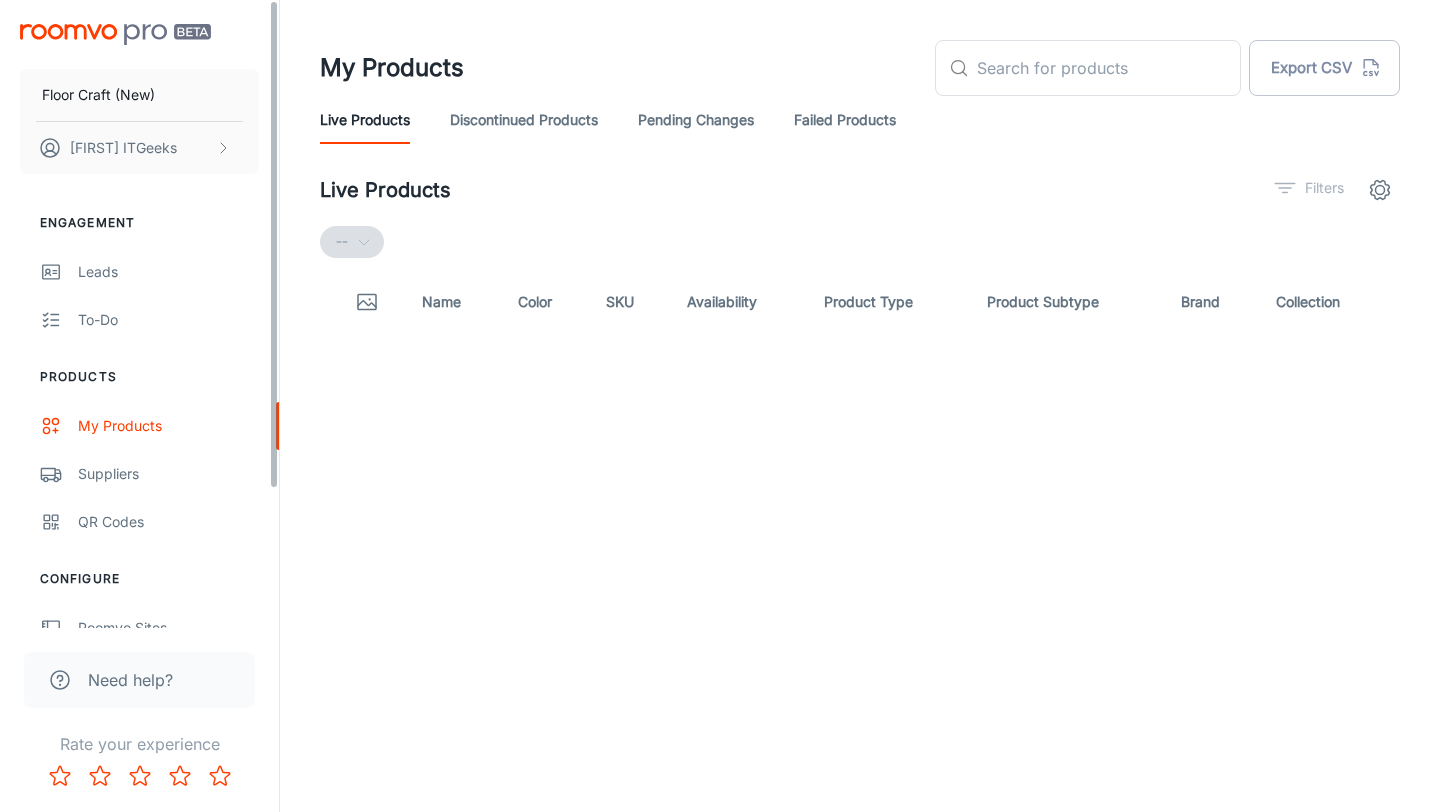 scroll, scrollTop: 0, scrollLeft: 0, axis: both 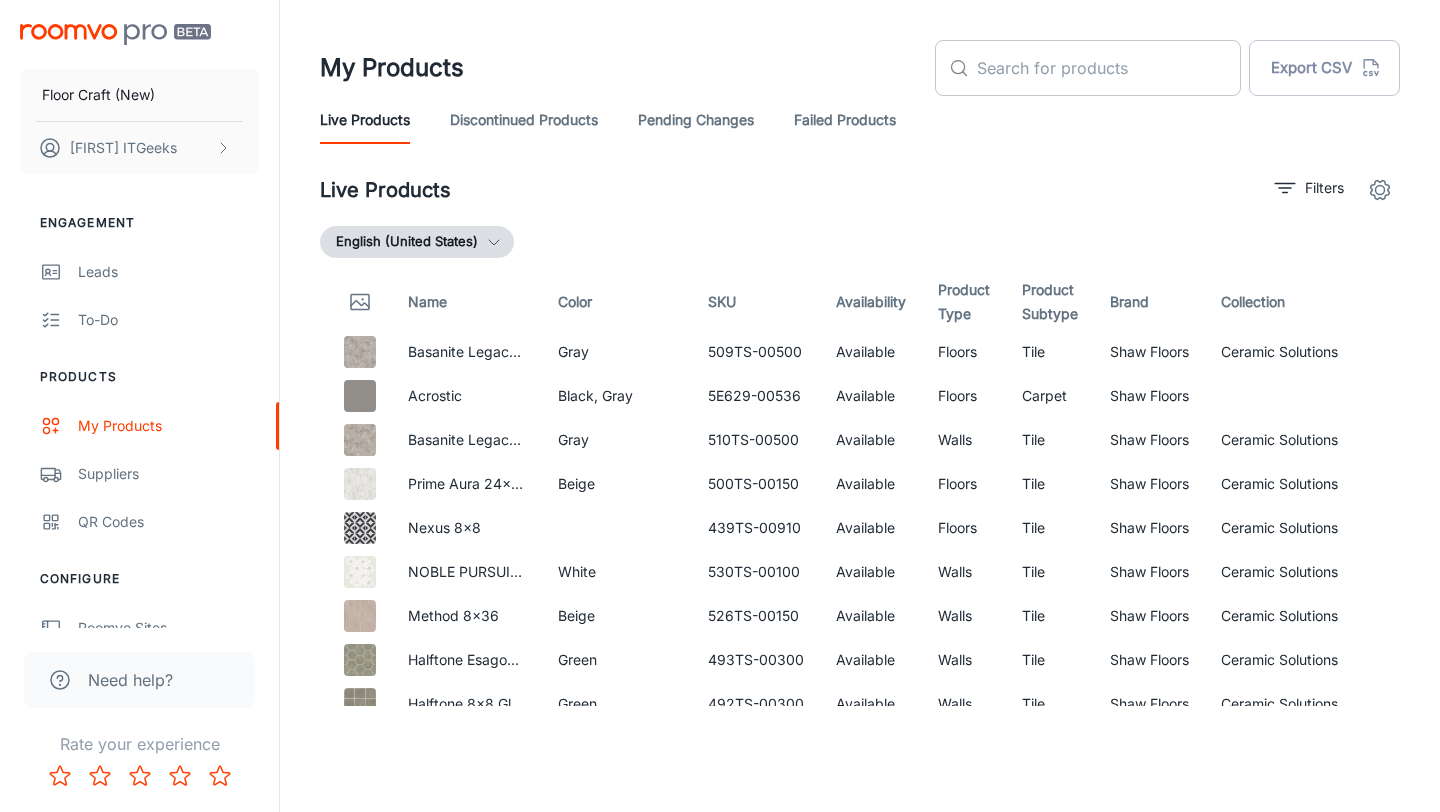 click at bounding box center [1109, 68] 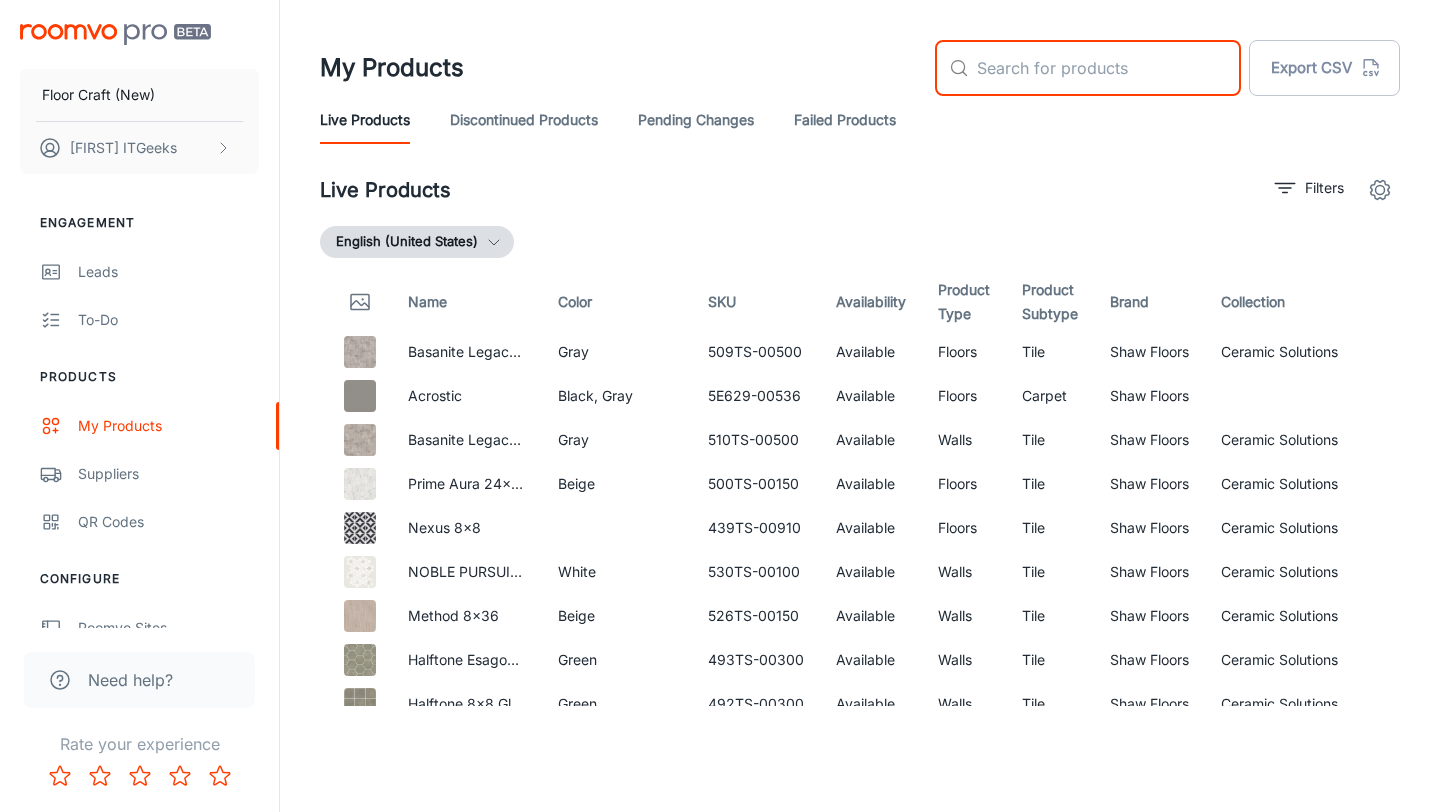 paste on "[NUMBER]" 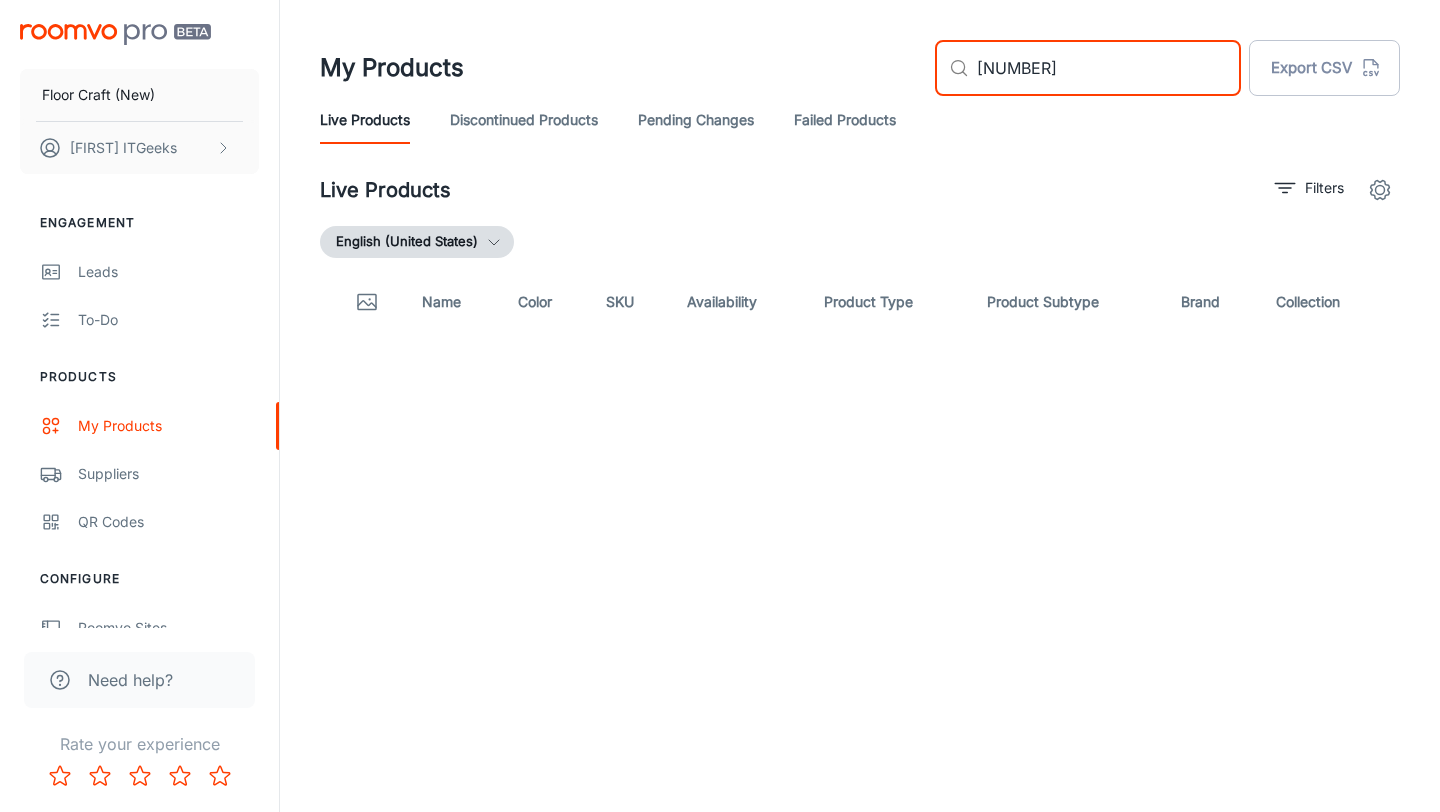 type on "[NUMBER]" 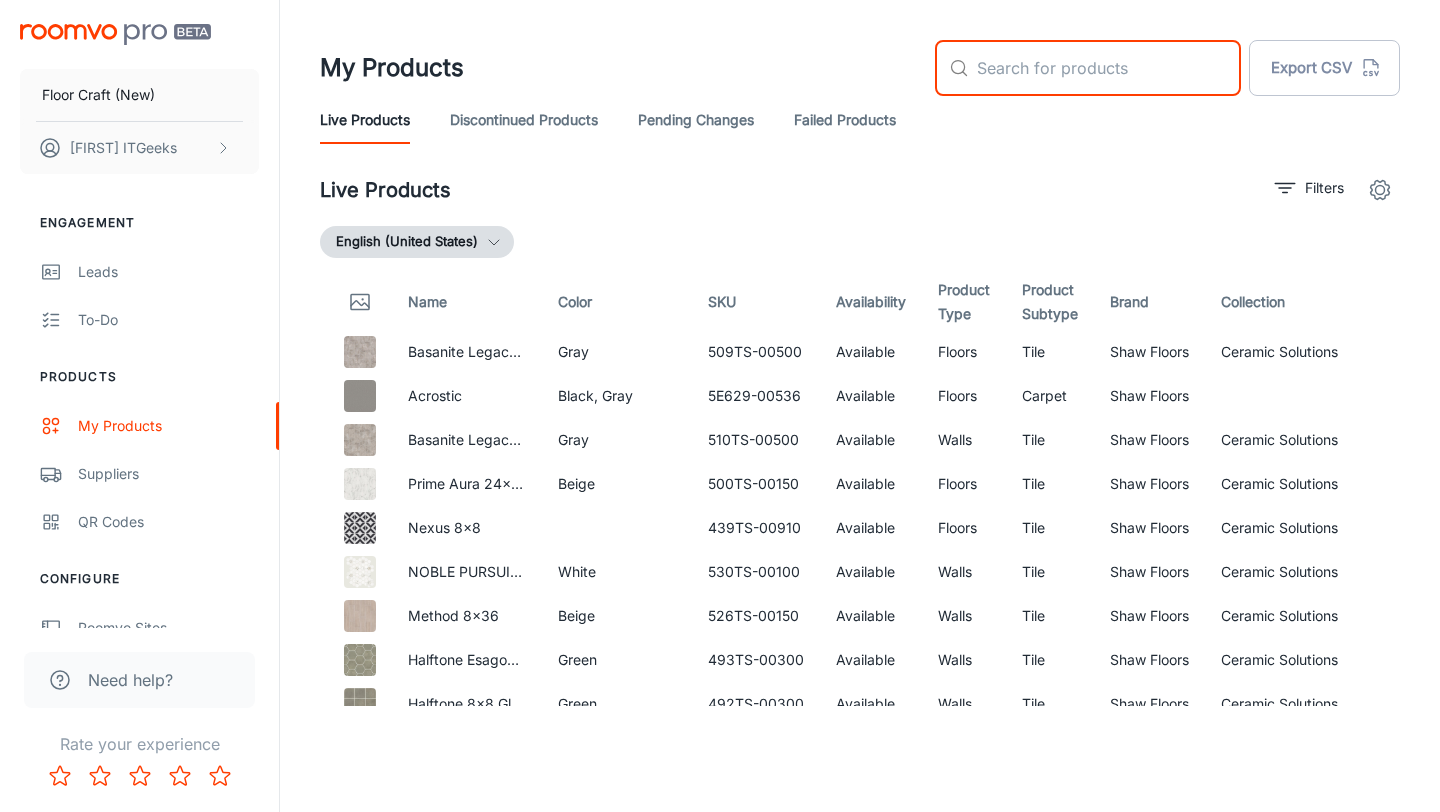 click at bounding box center (1109, 68) 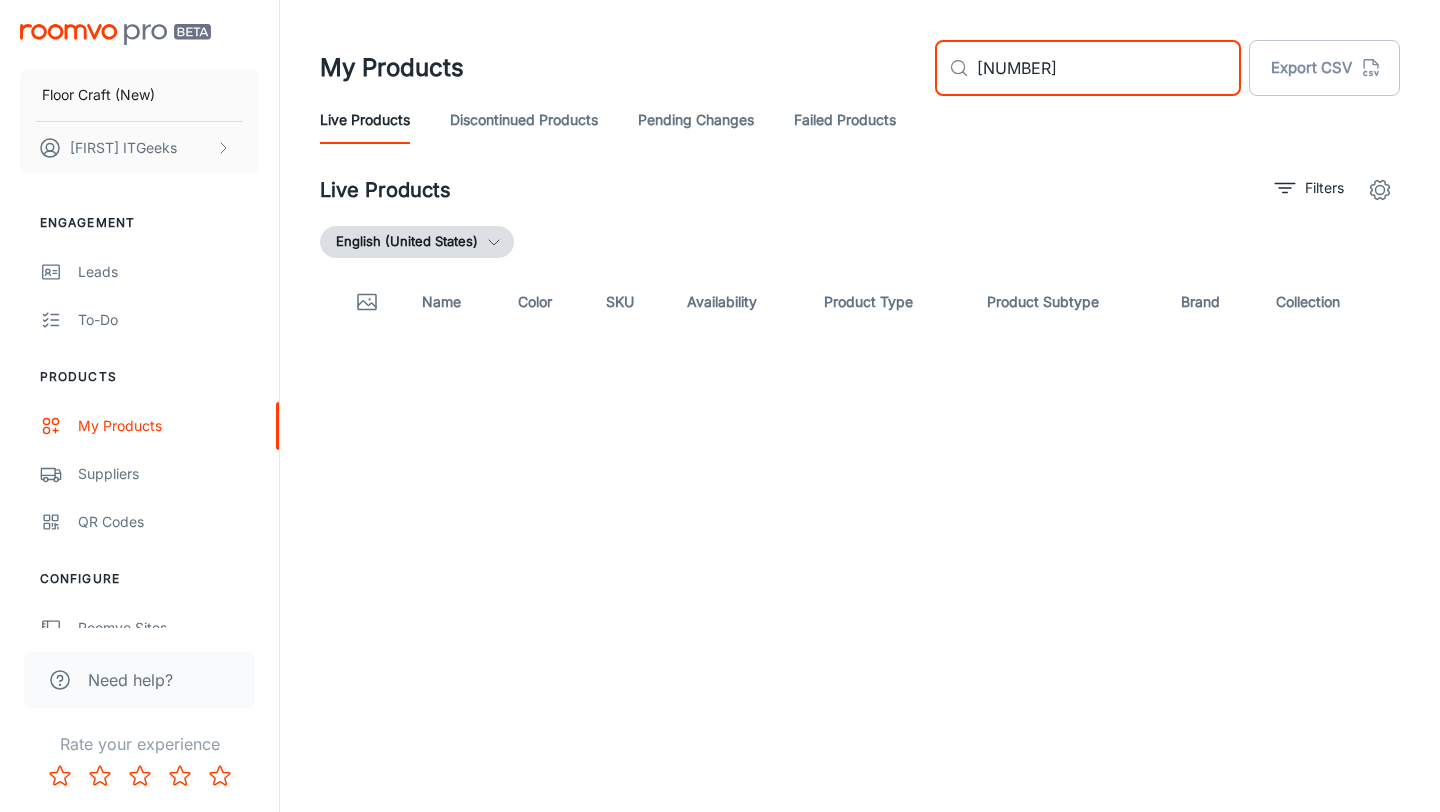 type on "[NUMBER]" 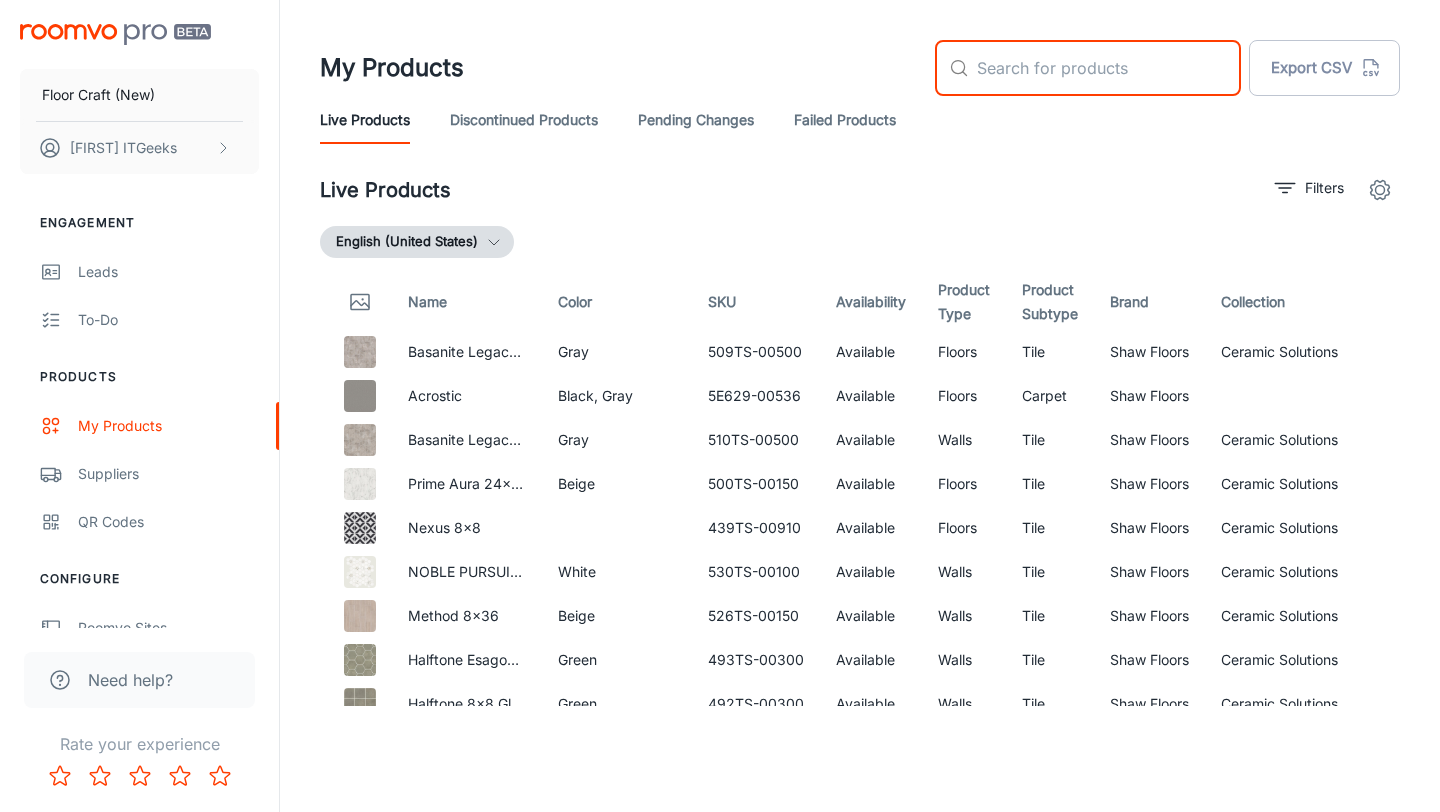 type 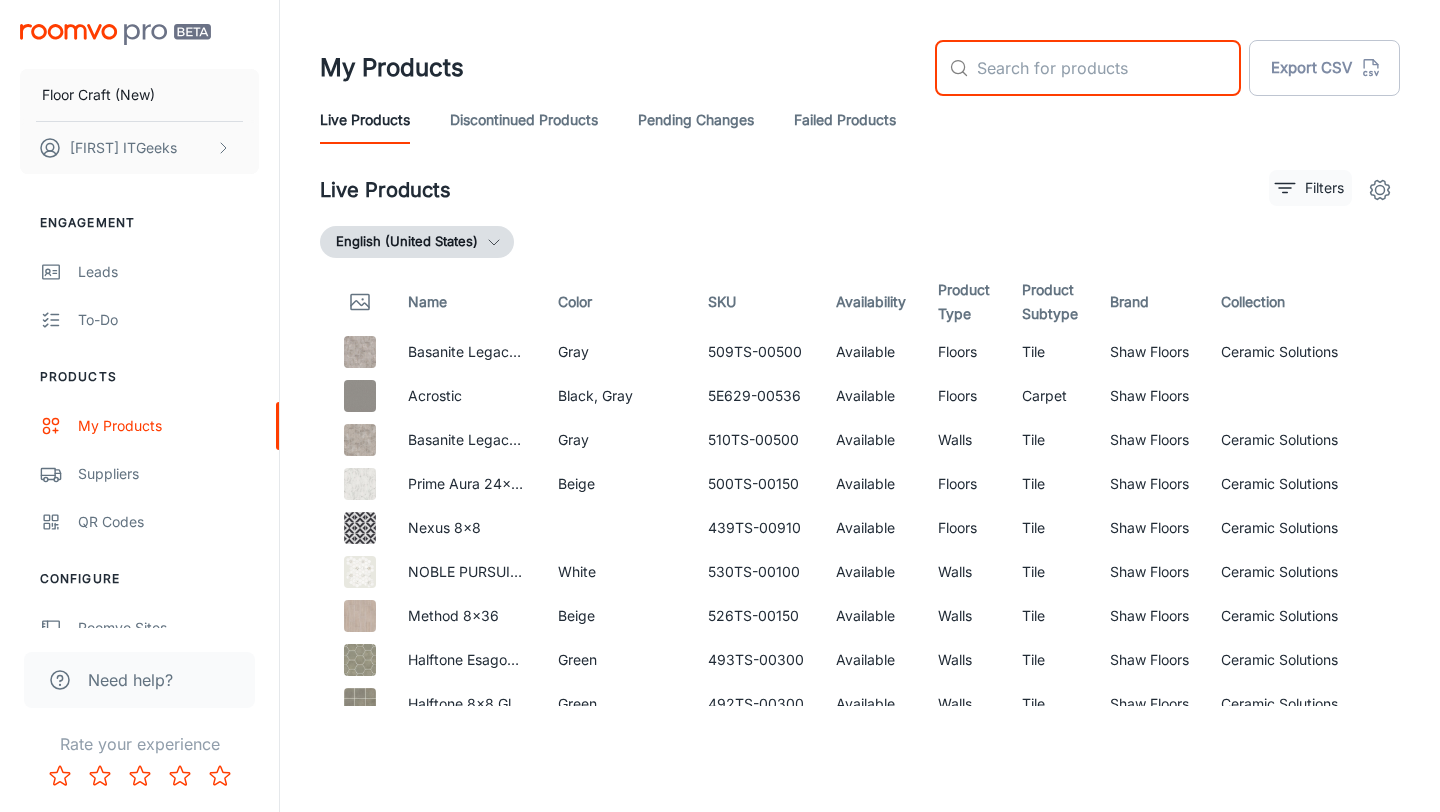 click on "Filters" at bounding box center [1310, 188] 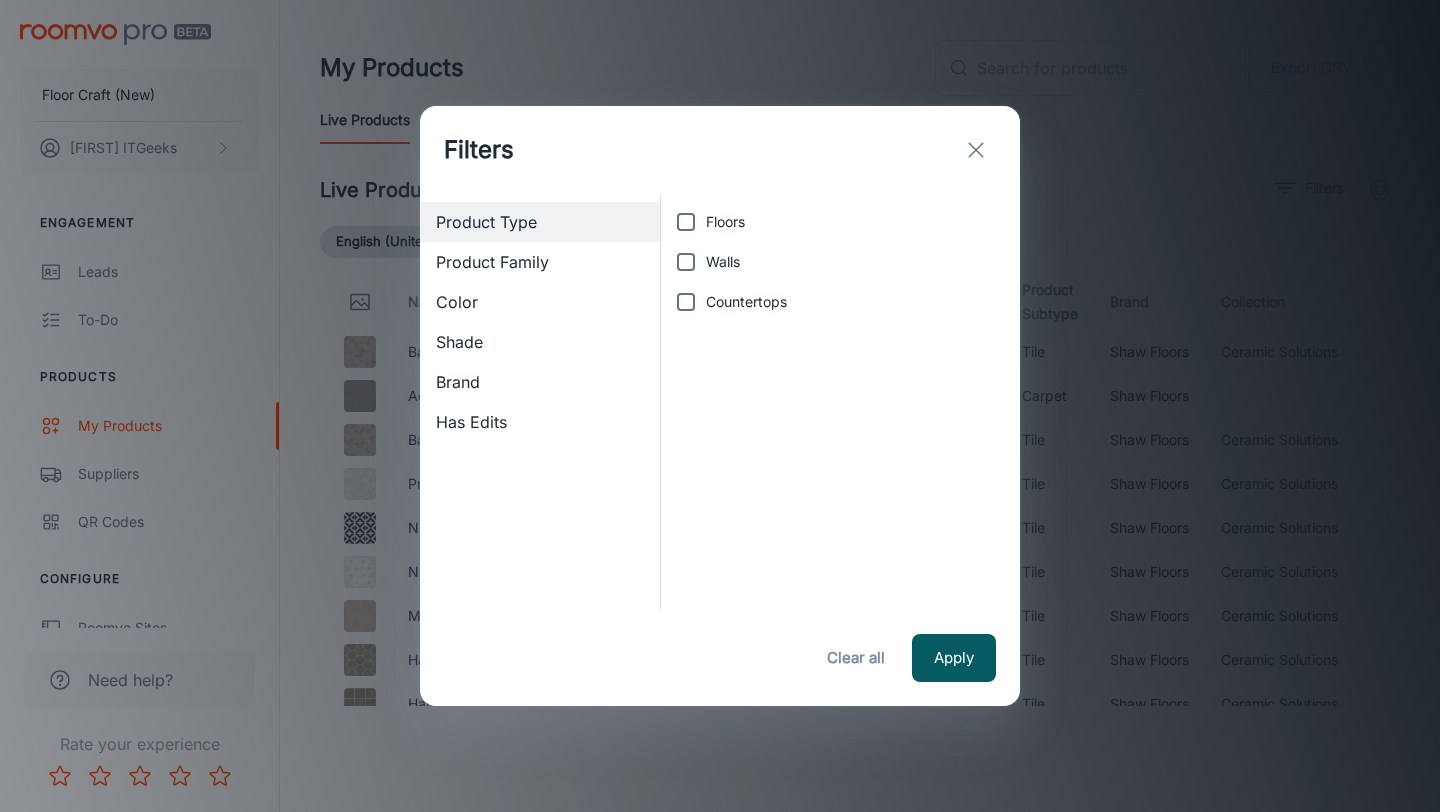 click on "Shade" at bounding box center [540, 222] 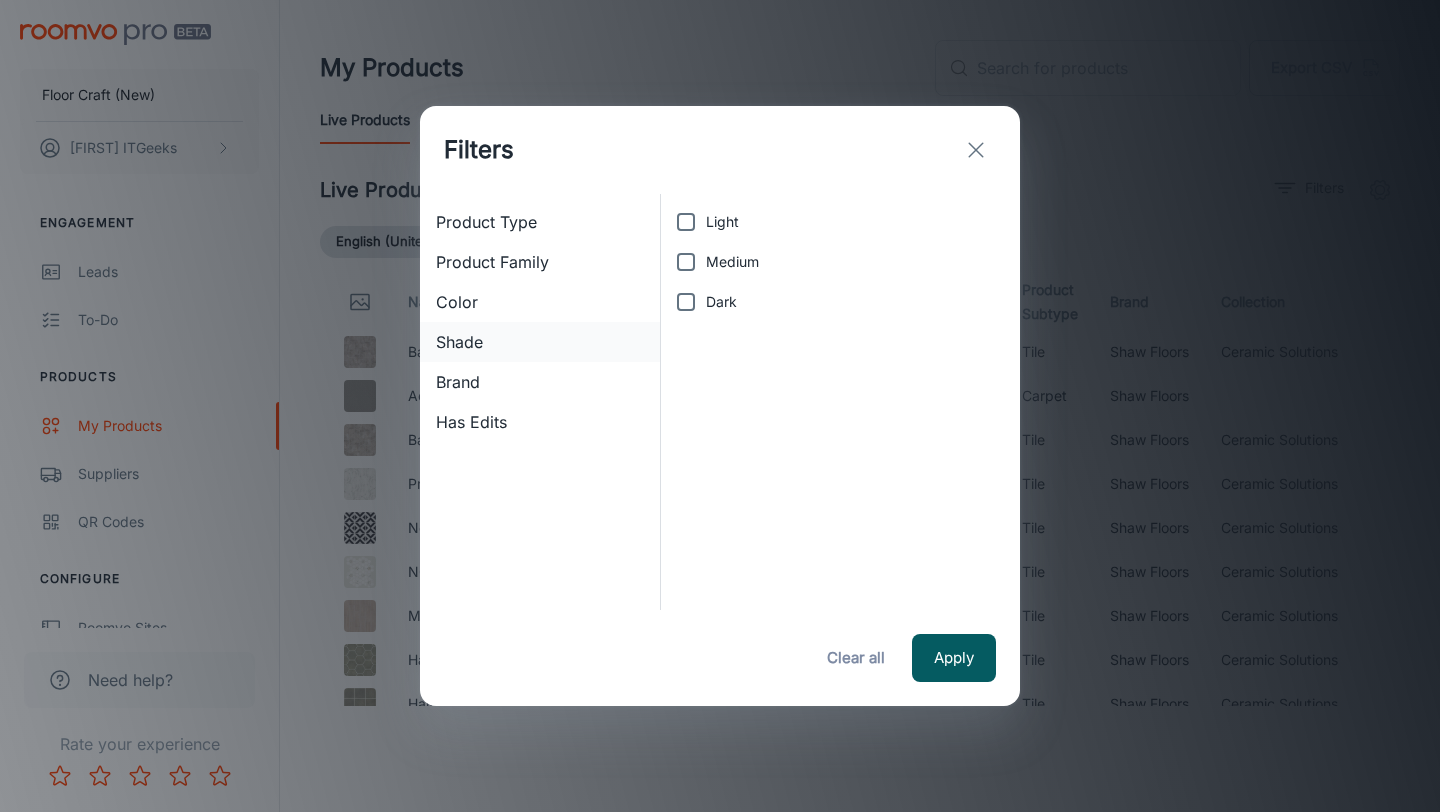 click on "Shade" at bounding box center [540, 342] 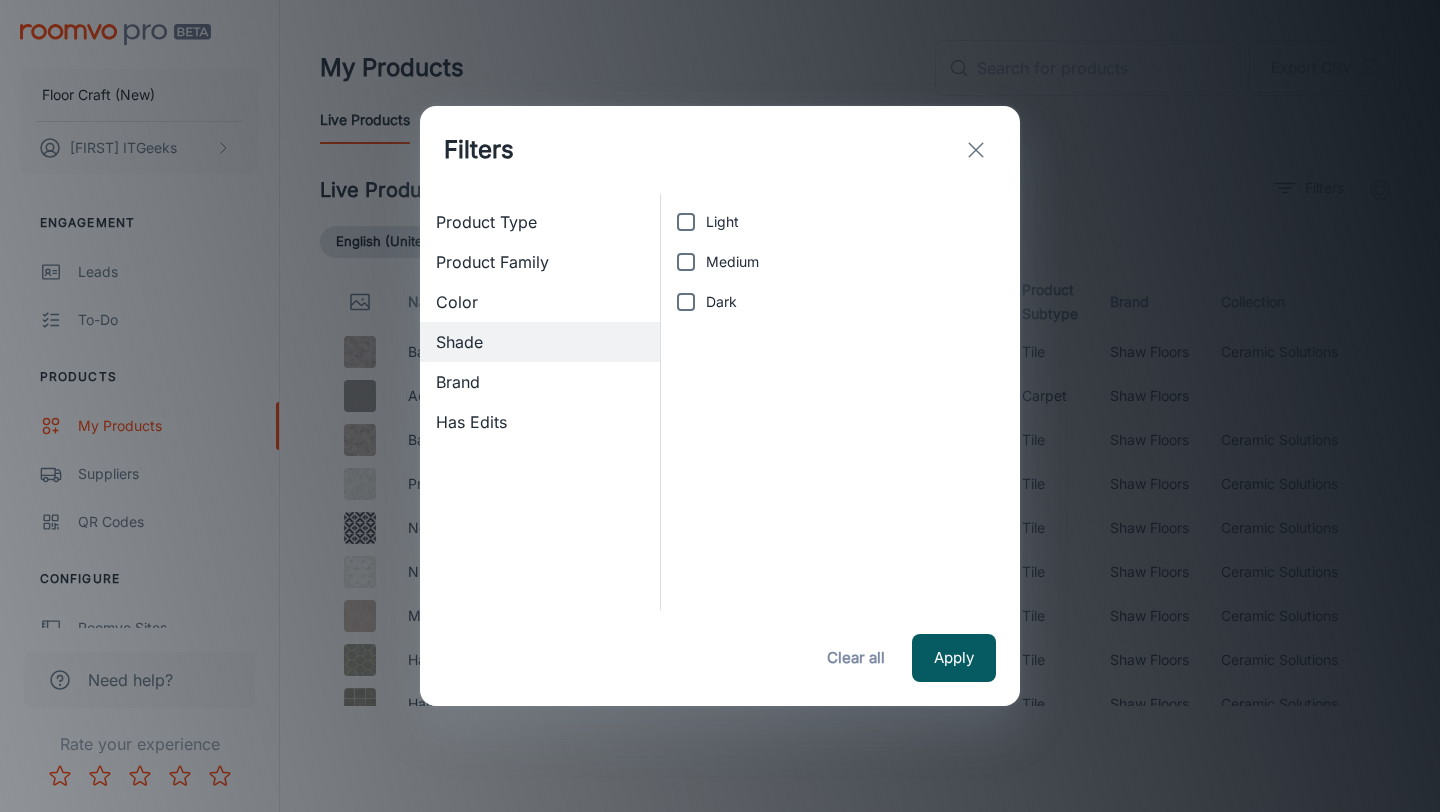 click on "Color" at bounding box center [540, 222] 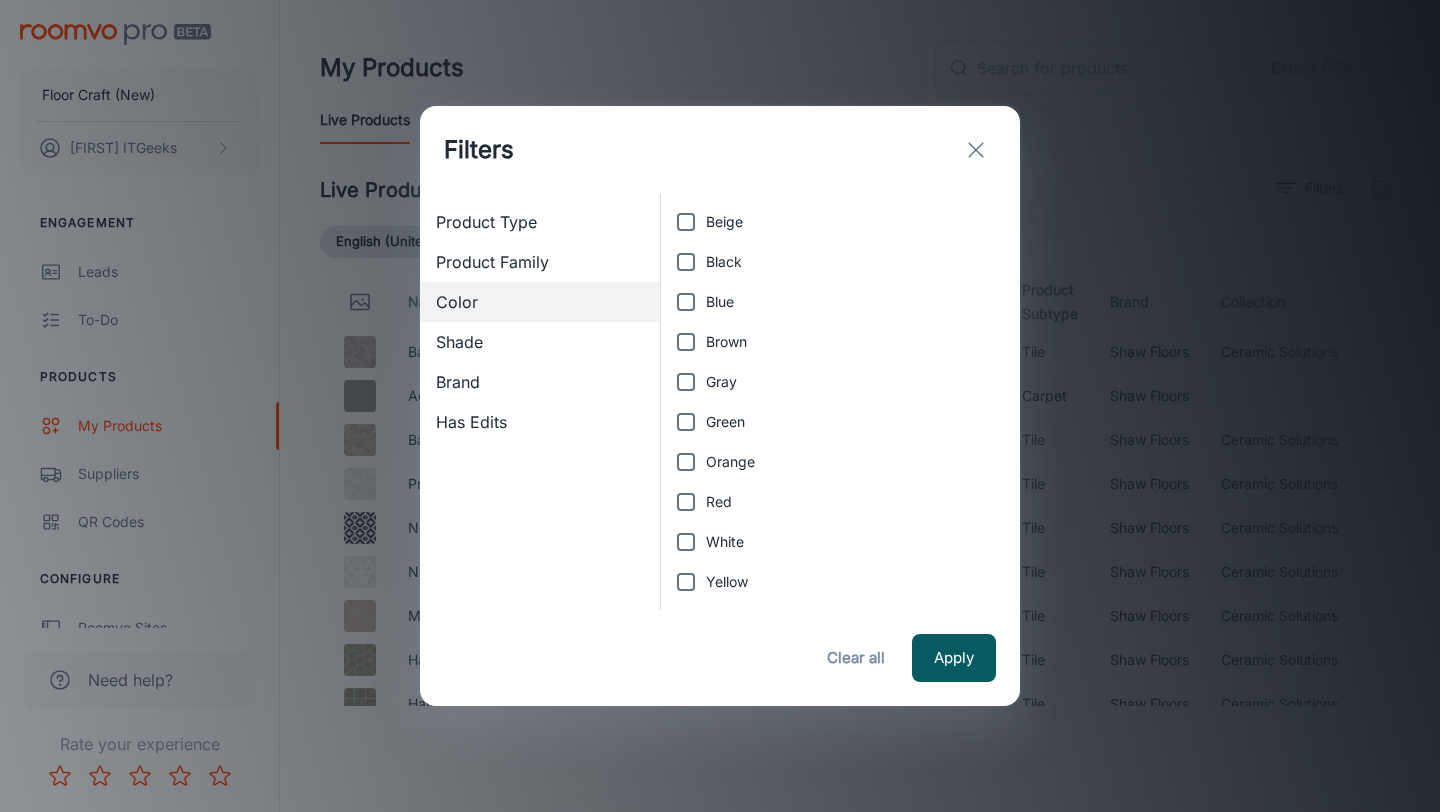 click on "Brand" at bounding box center [540, 222] 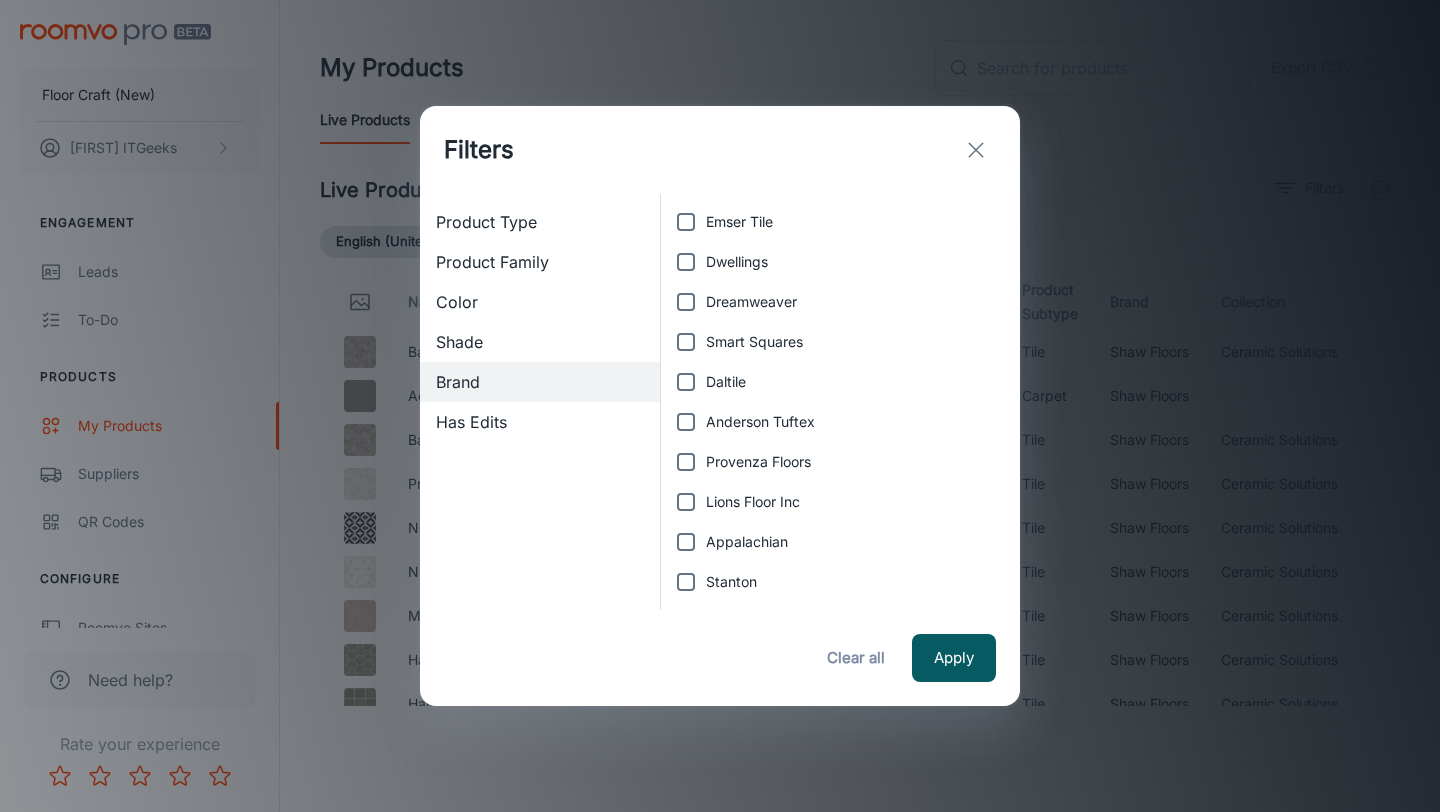 scroll, scrollTop: 0, scrollLeft: 0, axis: both 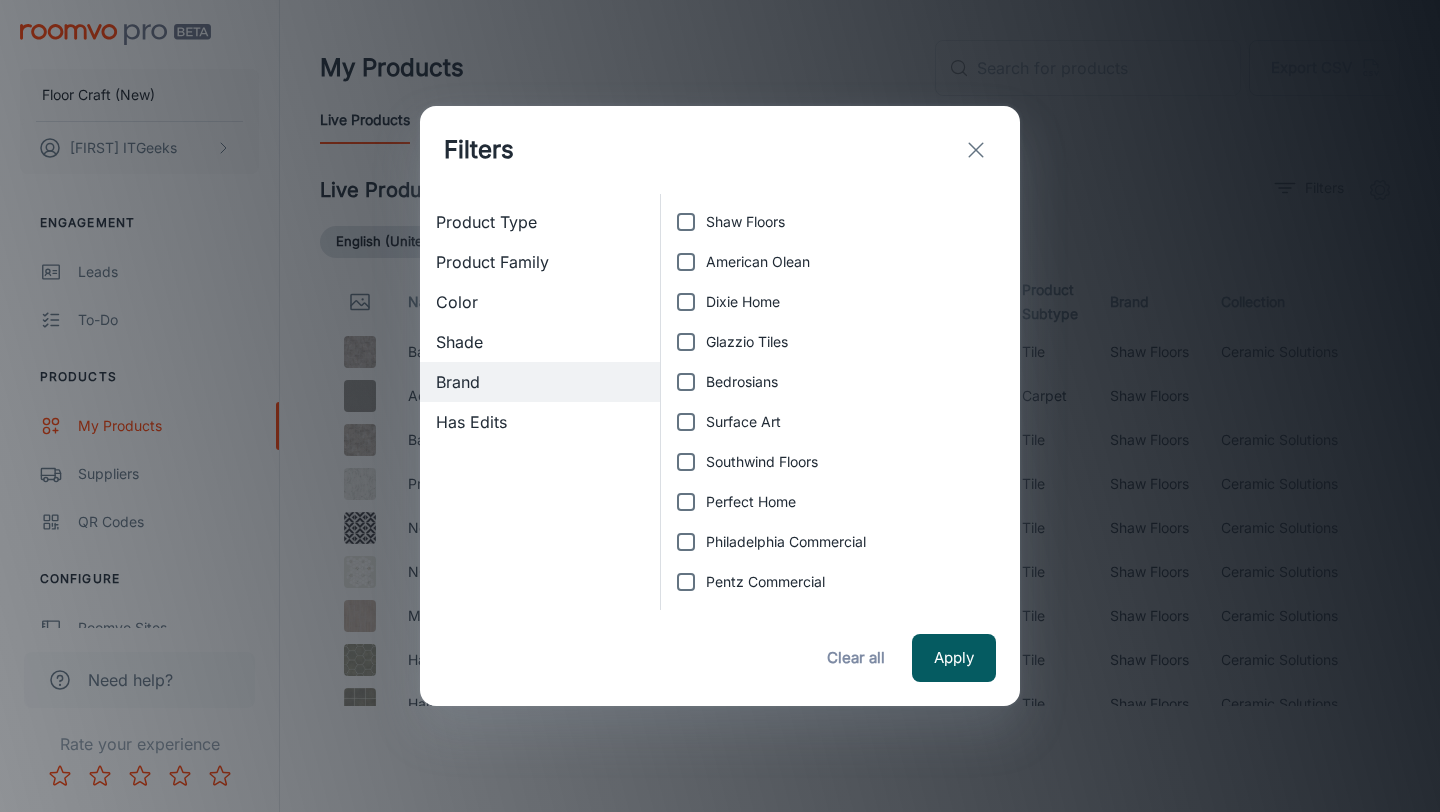 click on "Has Edits" at bounding box center (540, 222) 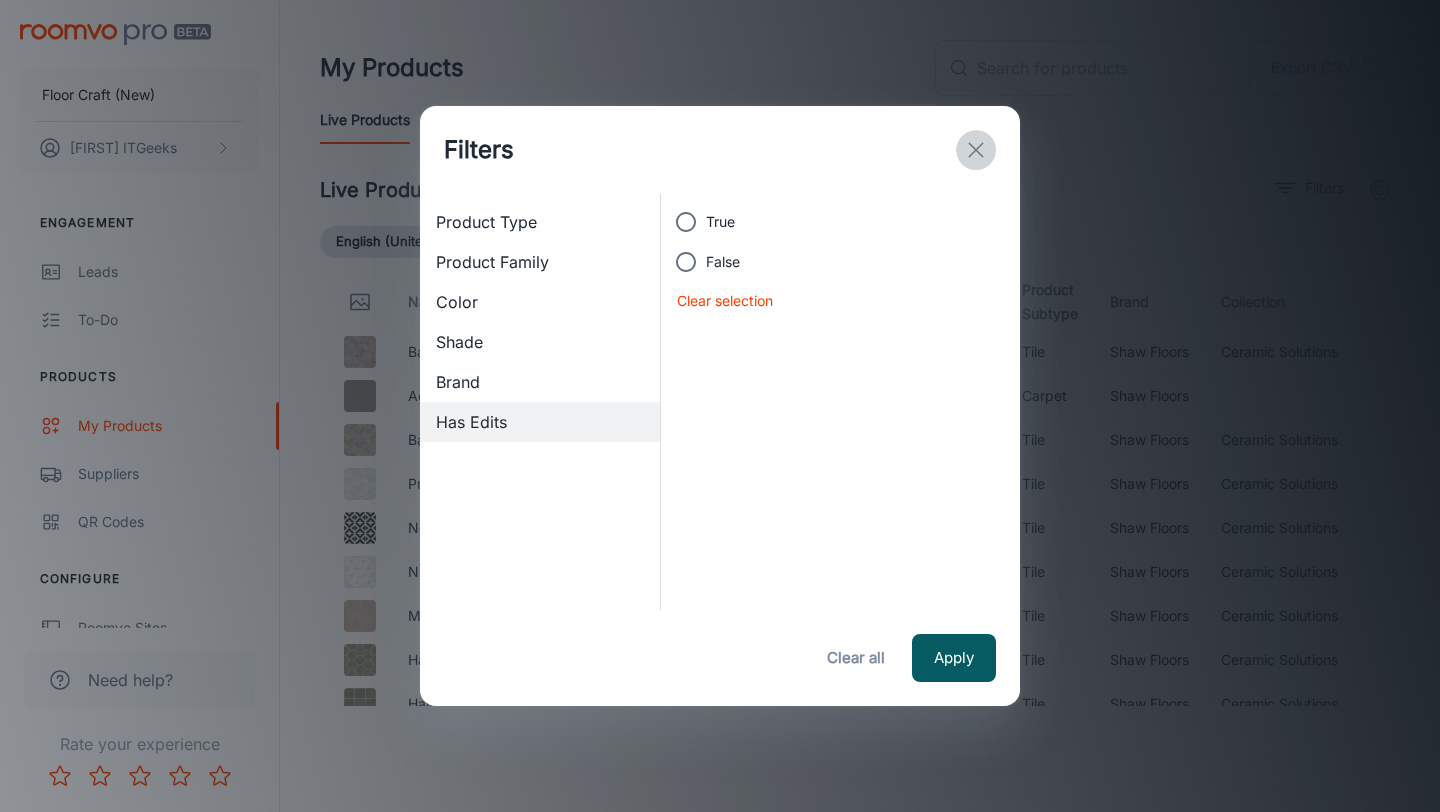 click at bounding box center [976, 150] 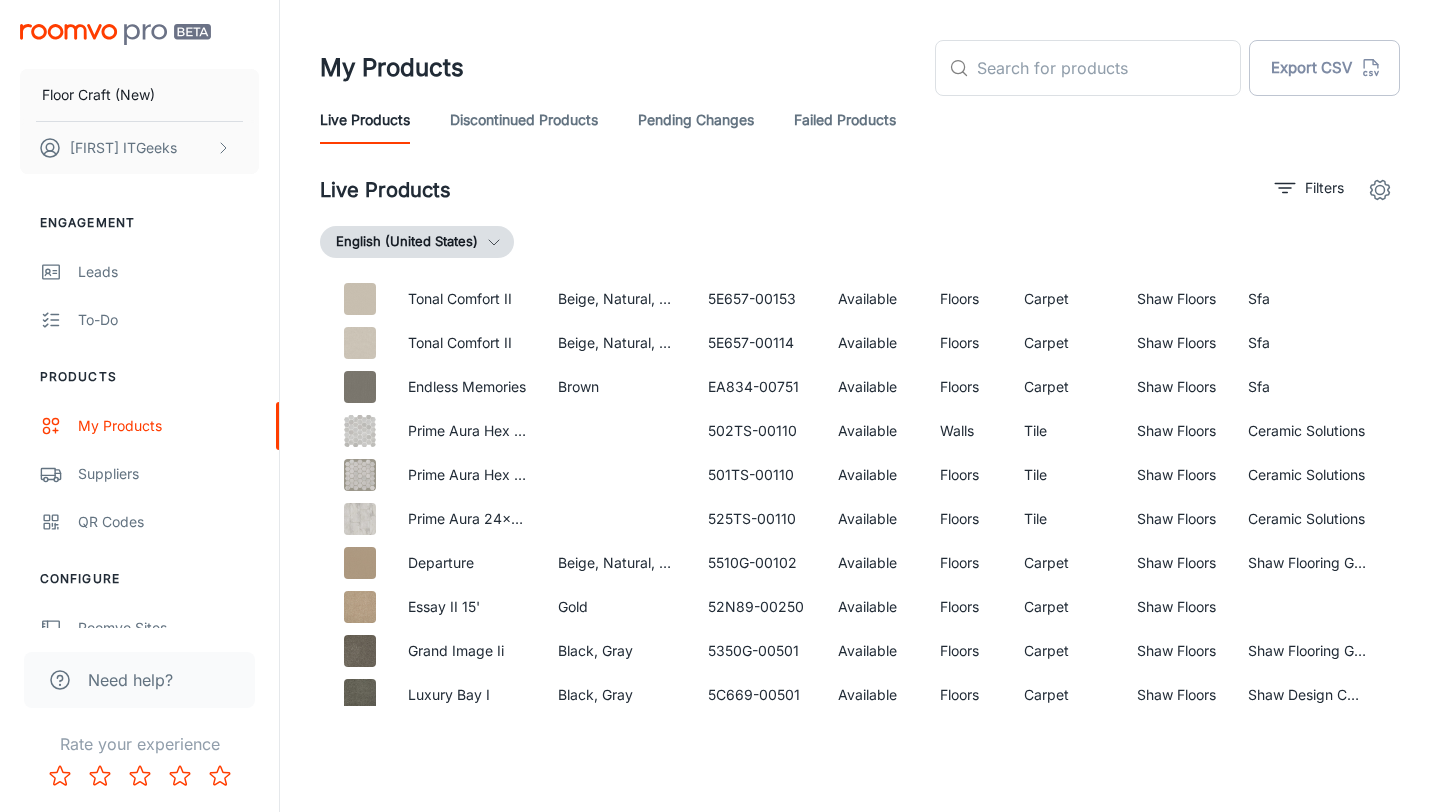 scroll, scrollTop: 0, scrollLeft: 0, axis: both 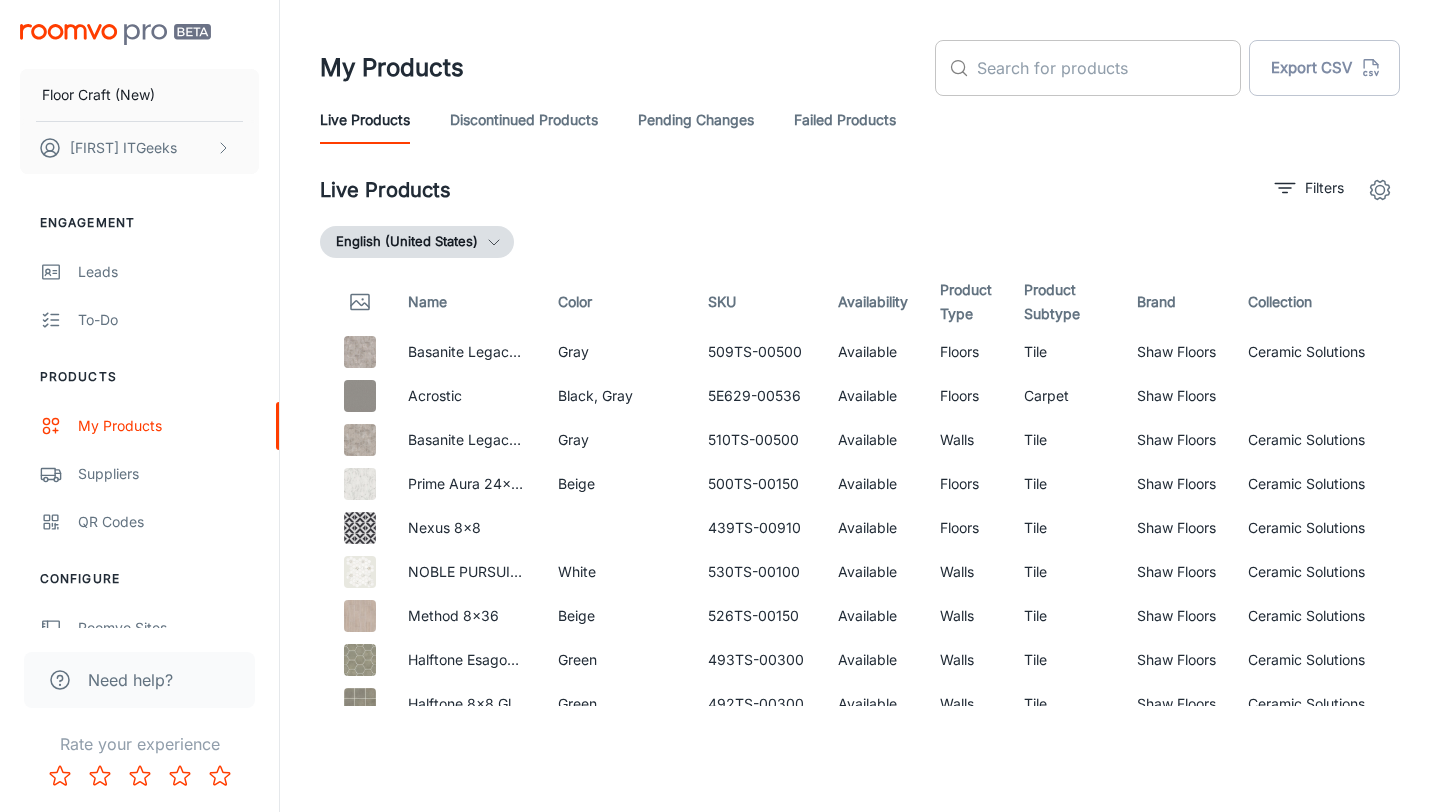 click at bounding box center [1109, 68] 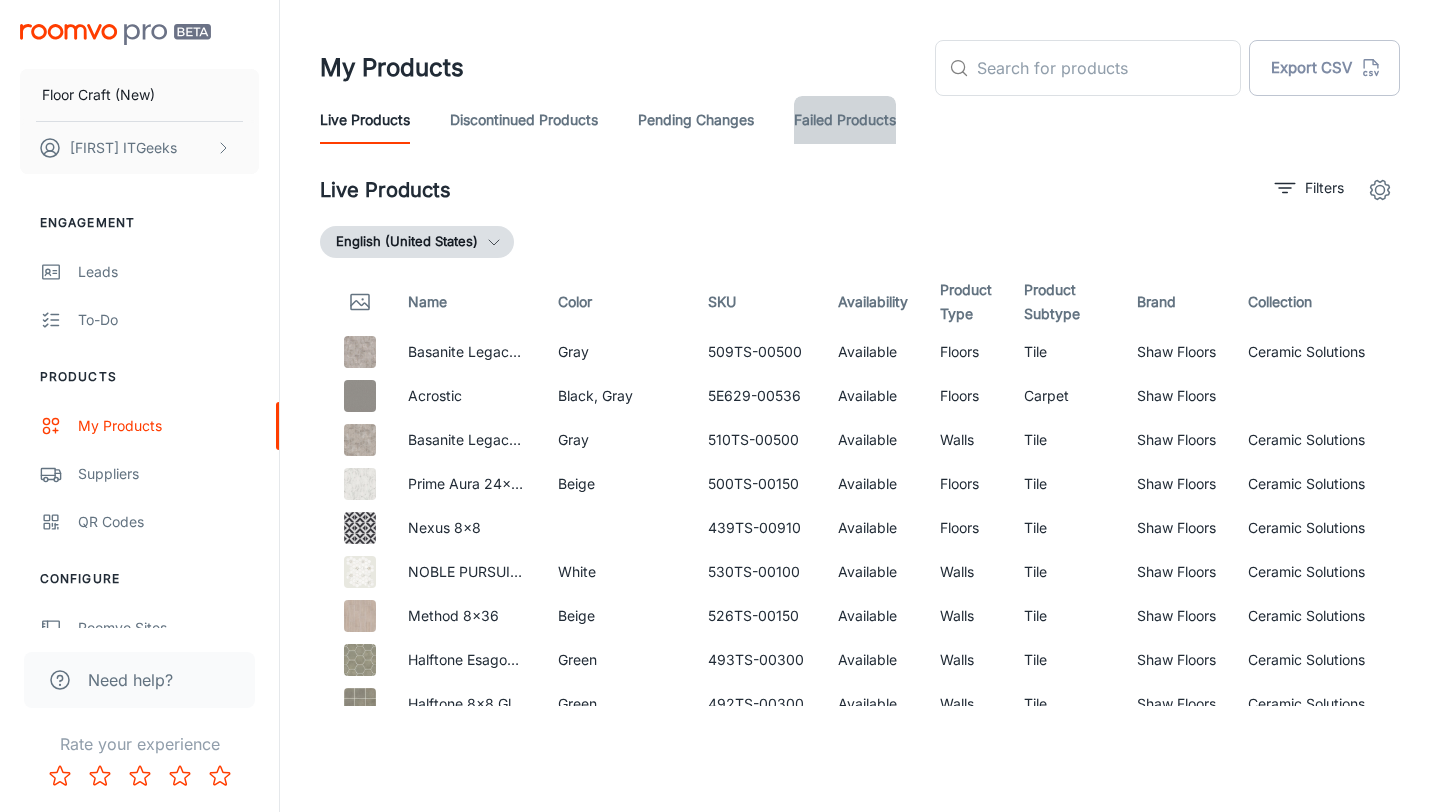 click on "Failed Products" at bounding box center (845, 120) 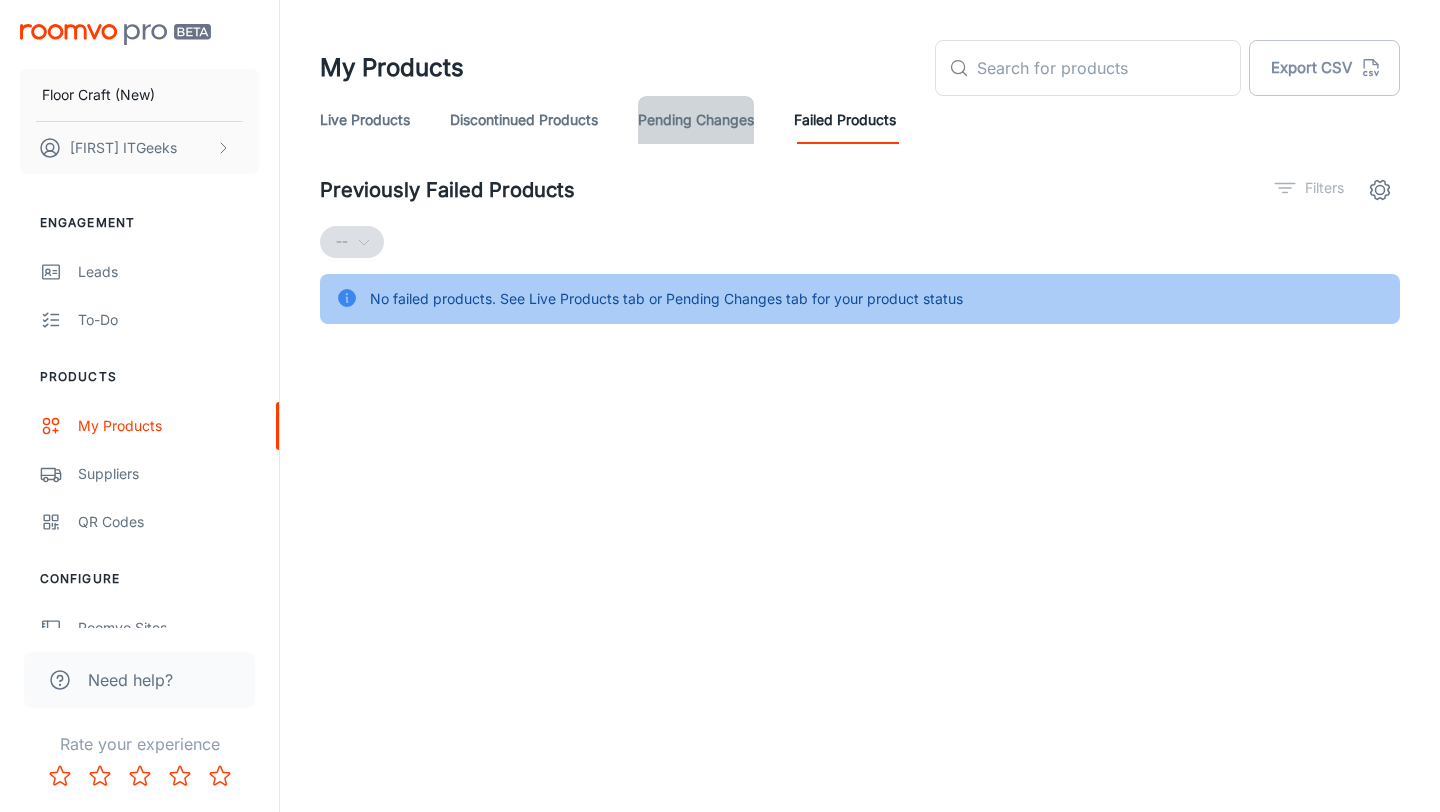 click on "Pending Changes" at bounding box center [696, 120] 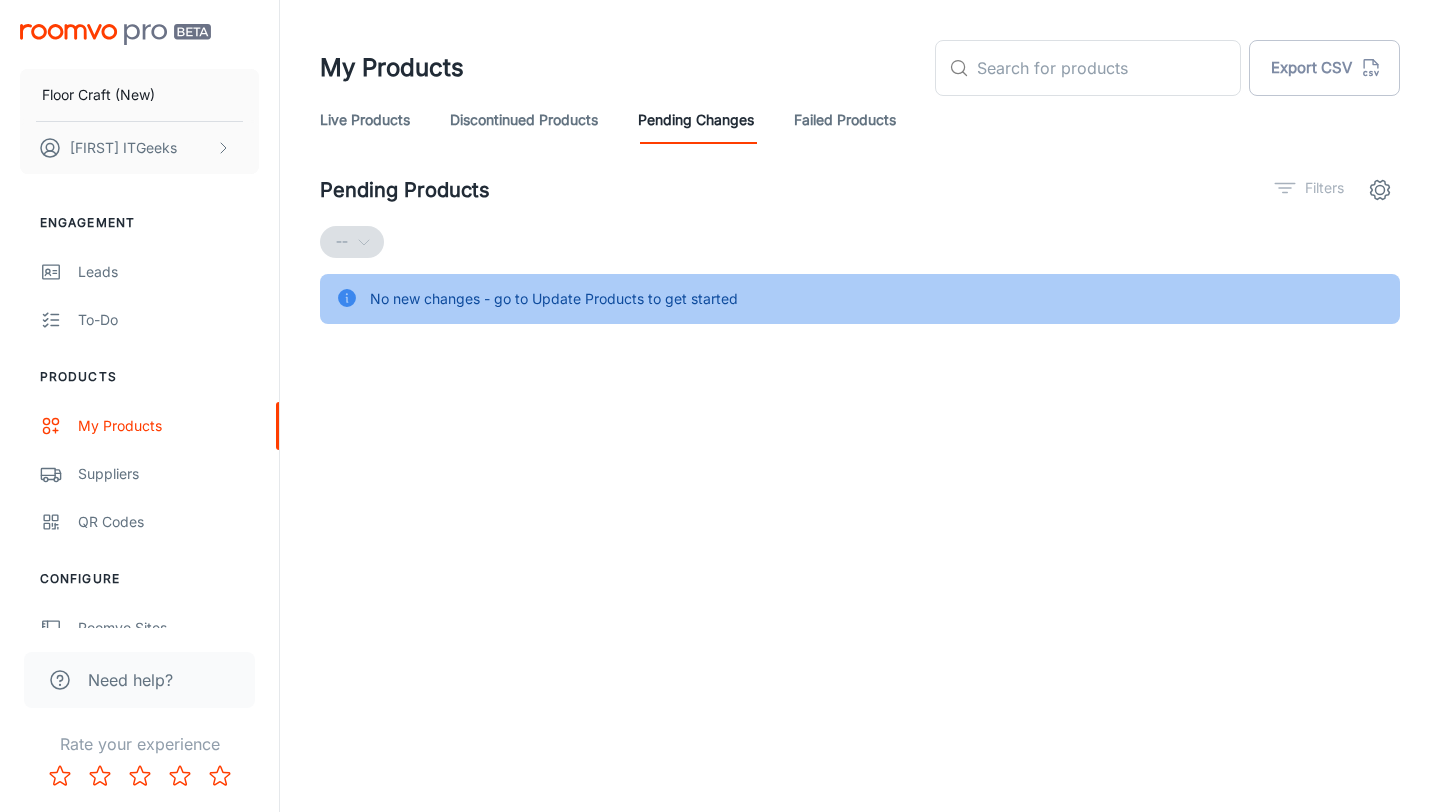 click on "Discontinued Products" at bounding box center [524, 120] 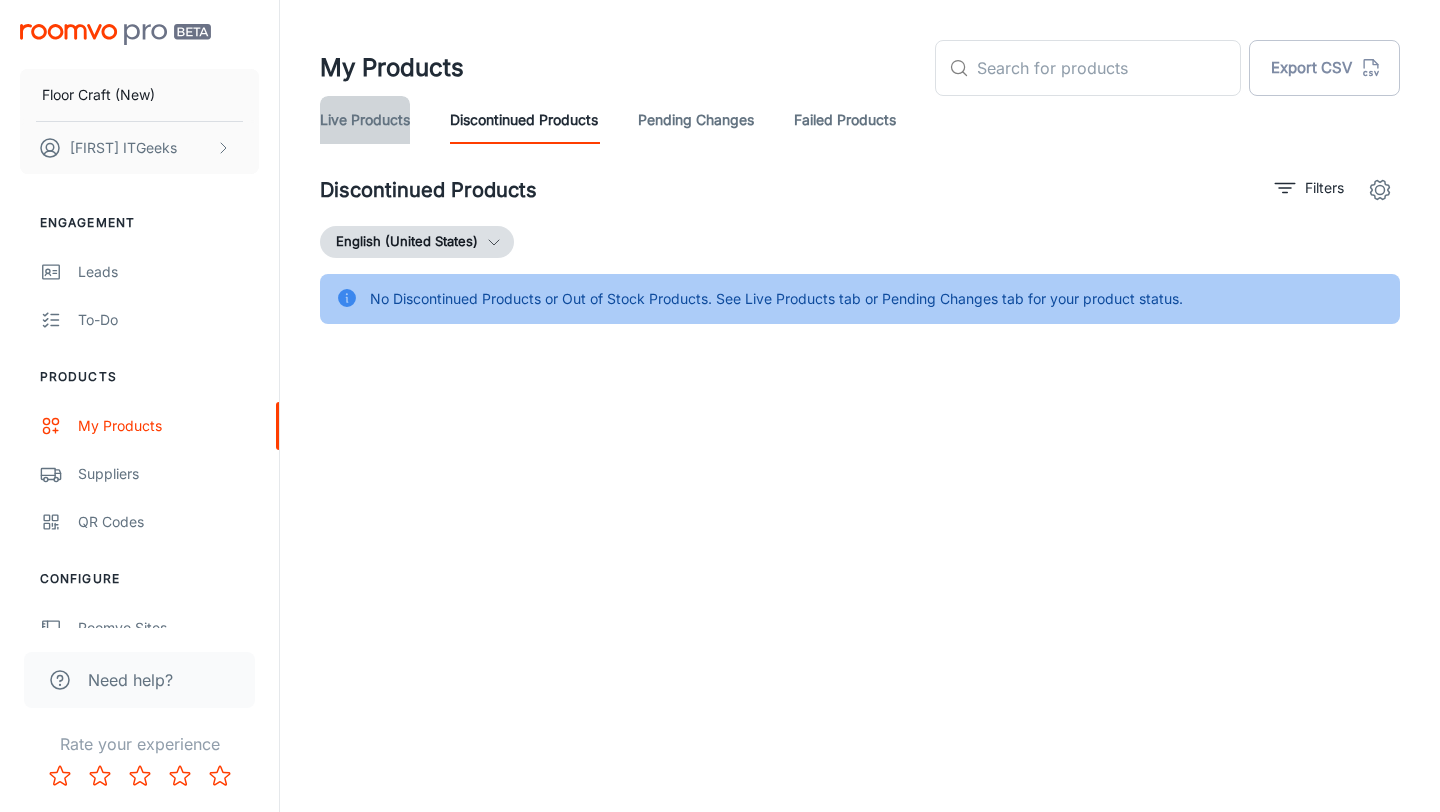 click on "Live Products" at bounding box center (365, 120) 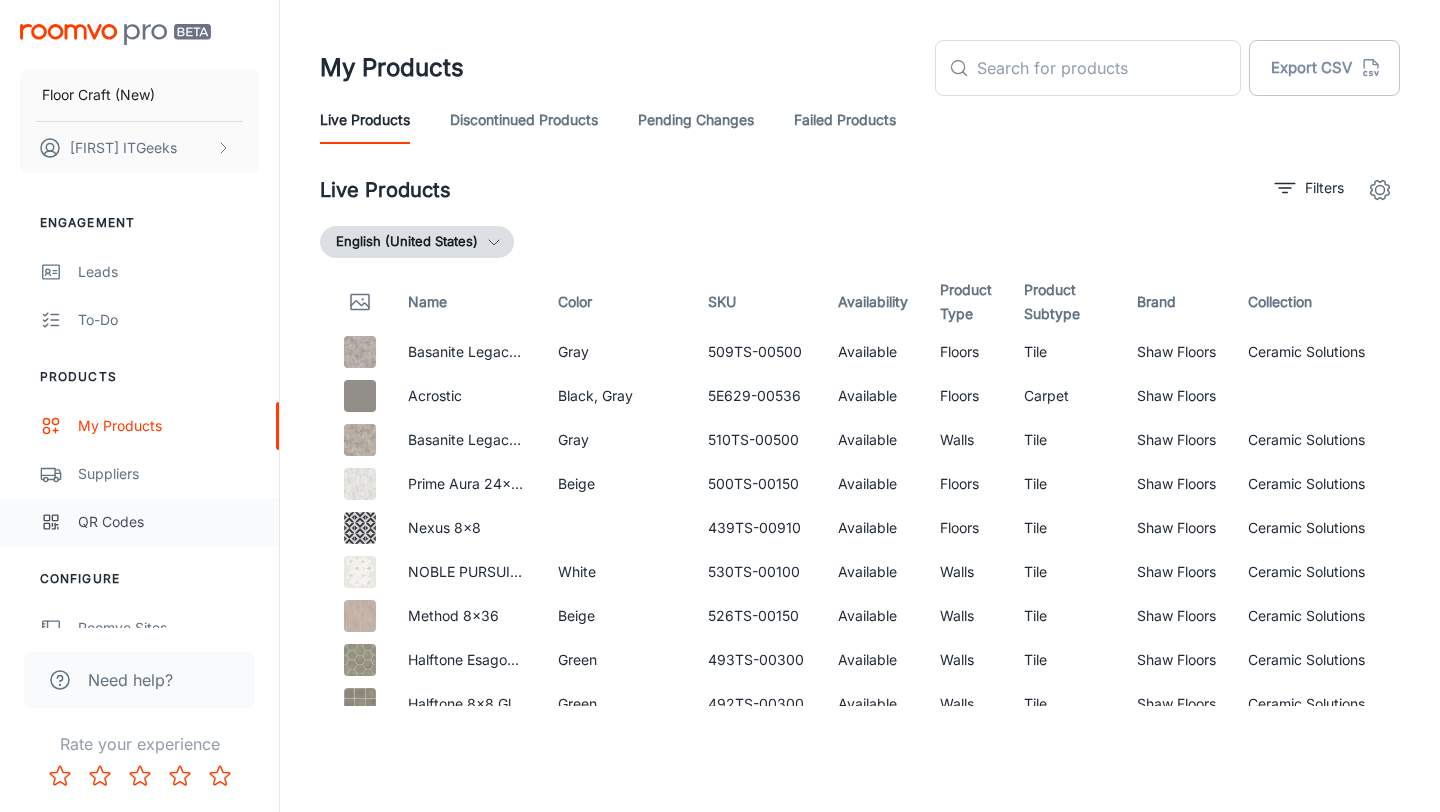 scroll, scrollTop: 178, scrollLeft: 0, axis: vertical 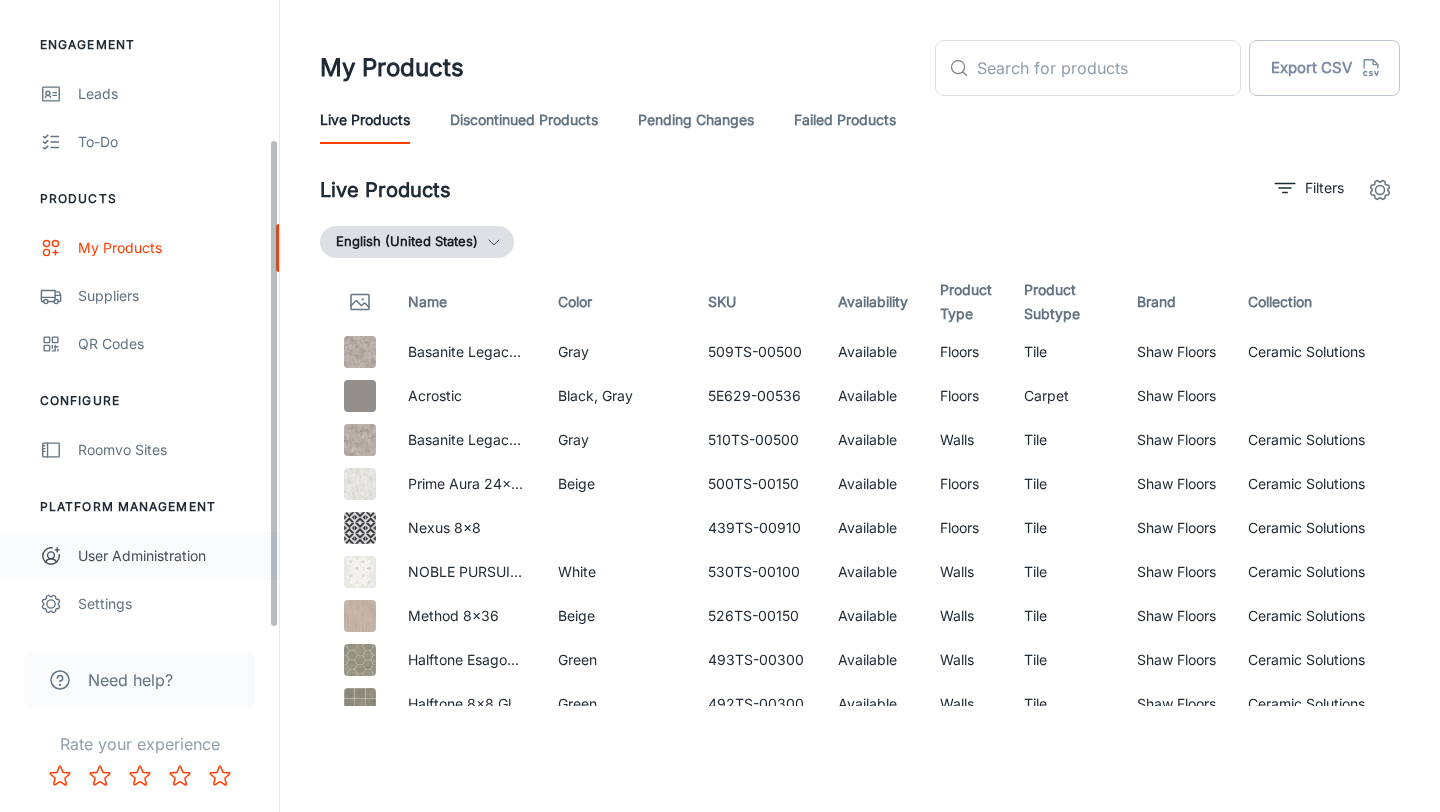 click on "User Administration" at bounding box center [168, 556] 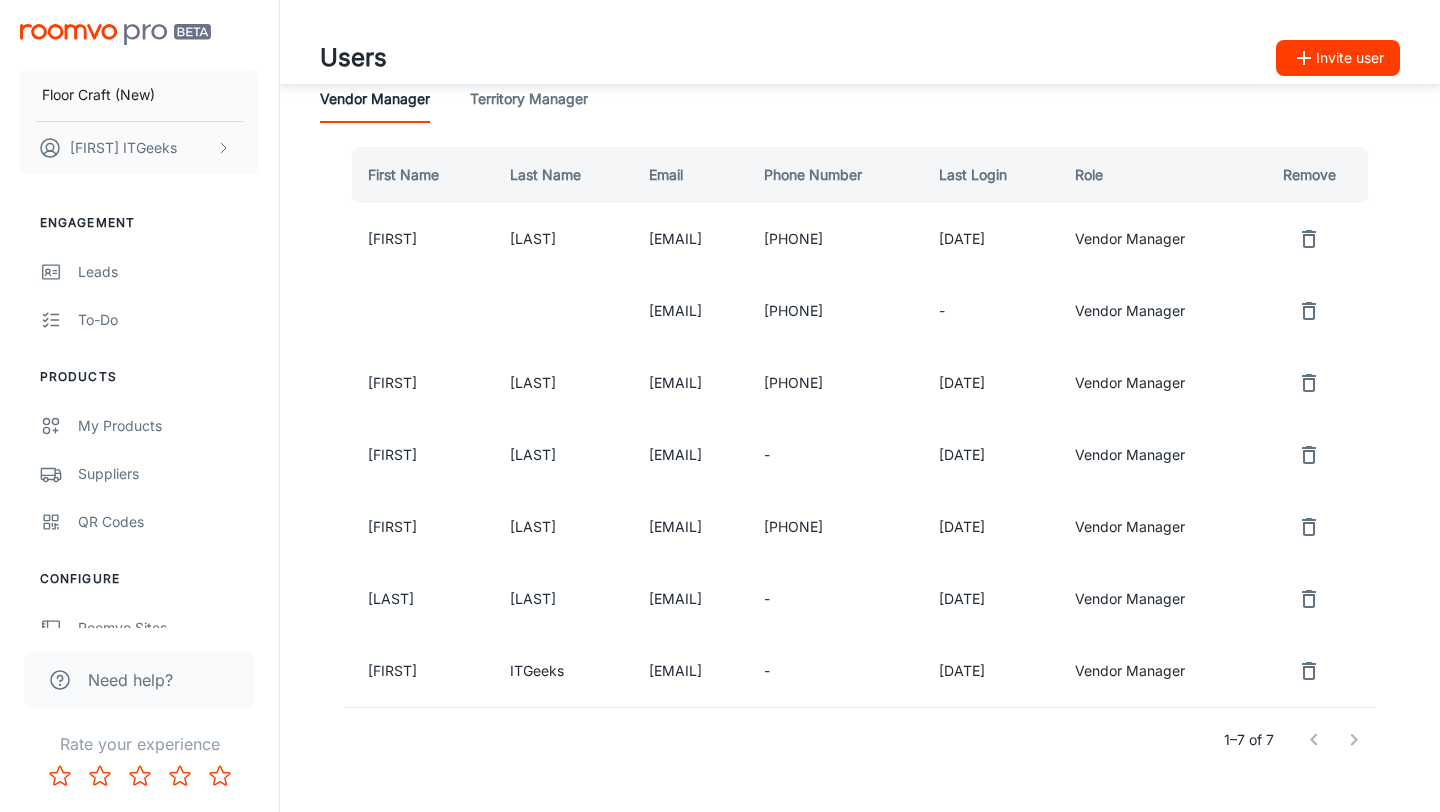 scroll, scrollTop: 195, scrollLeft: 0, axis: vertical 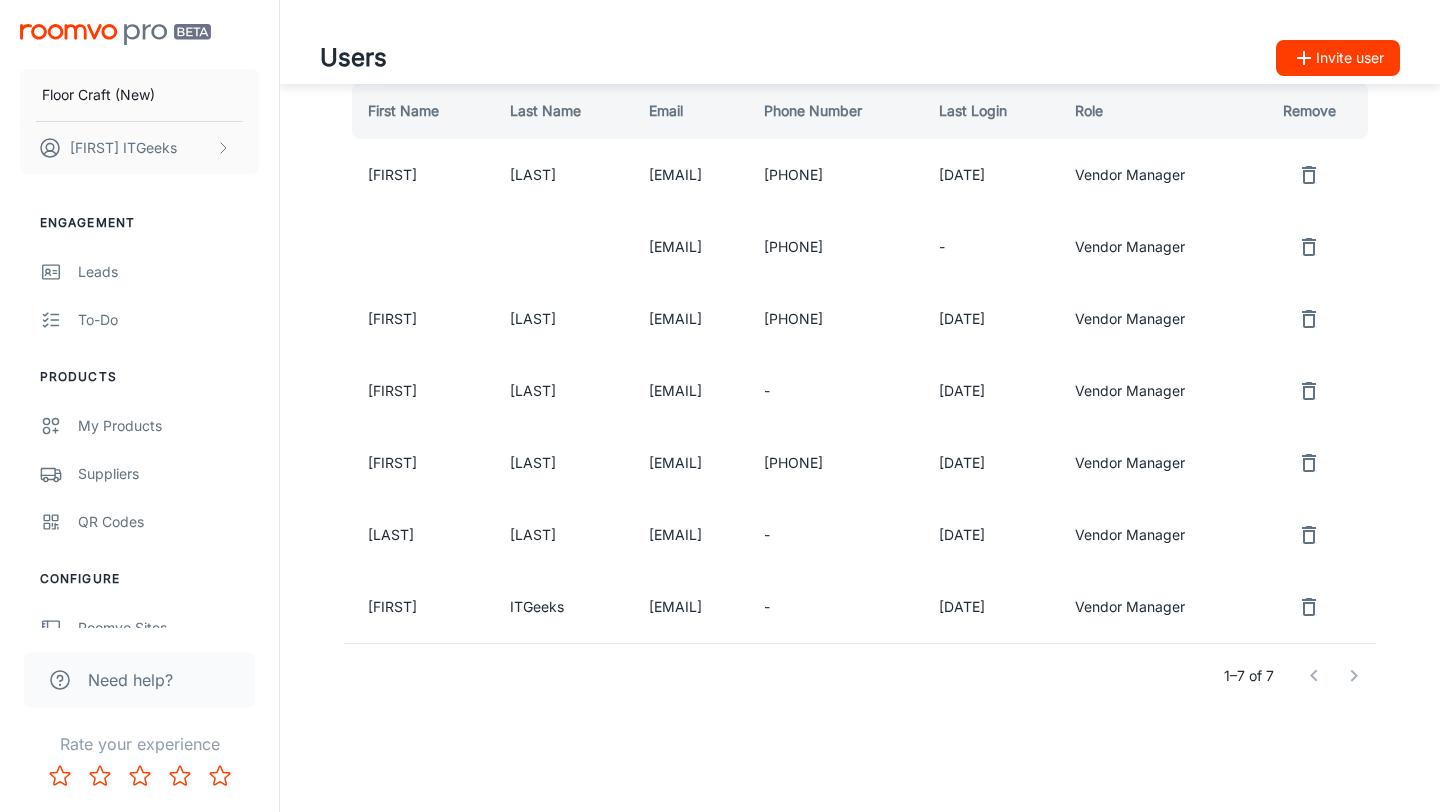 click on "[DATE]" at bounding box center [990, 175] 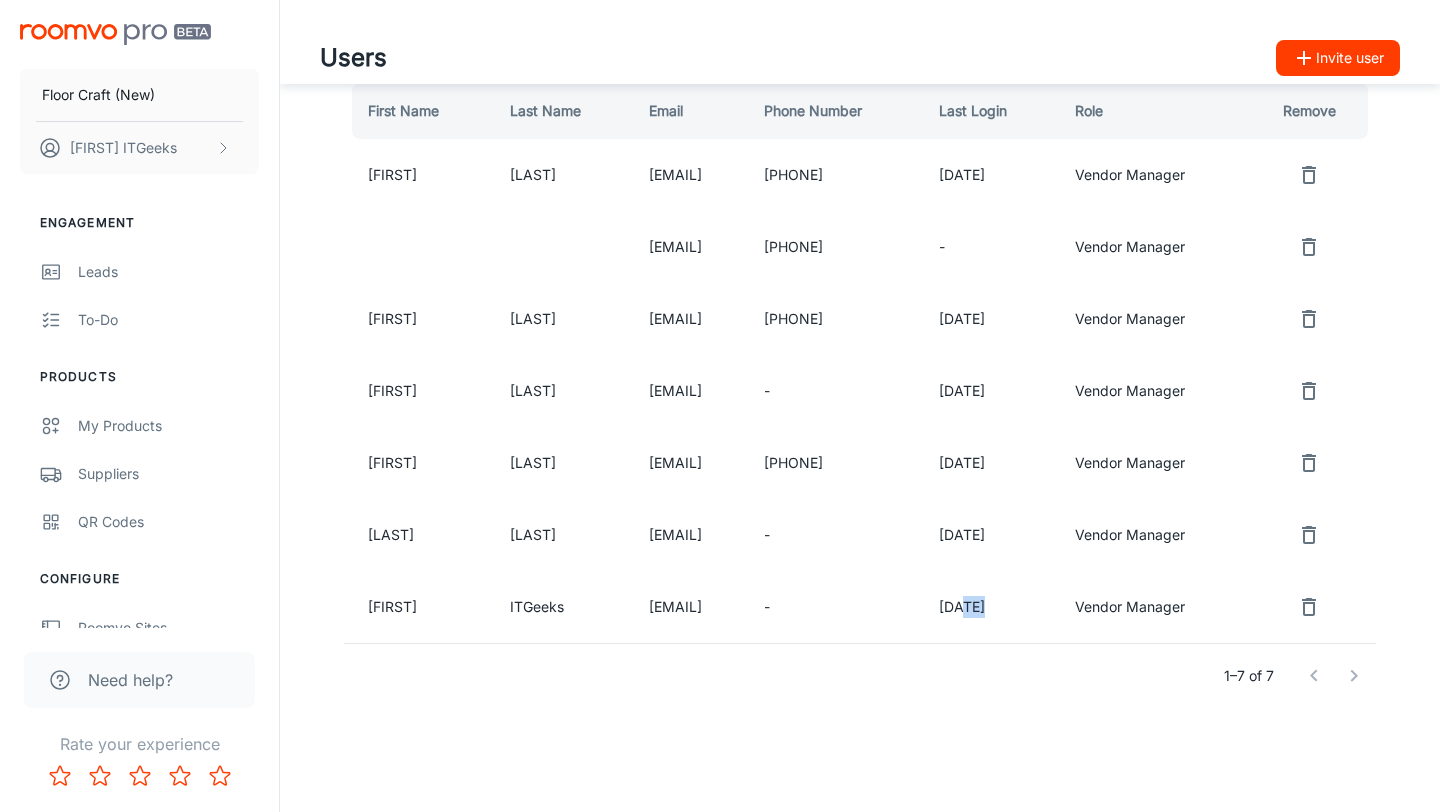 click on "[DATE]" at bounding box center [990, 175] 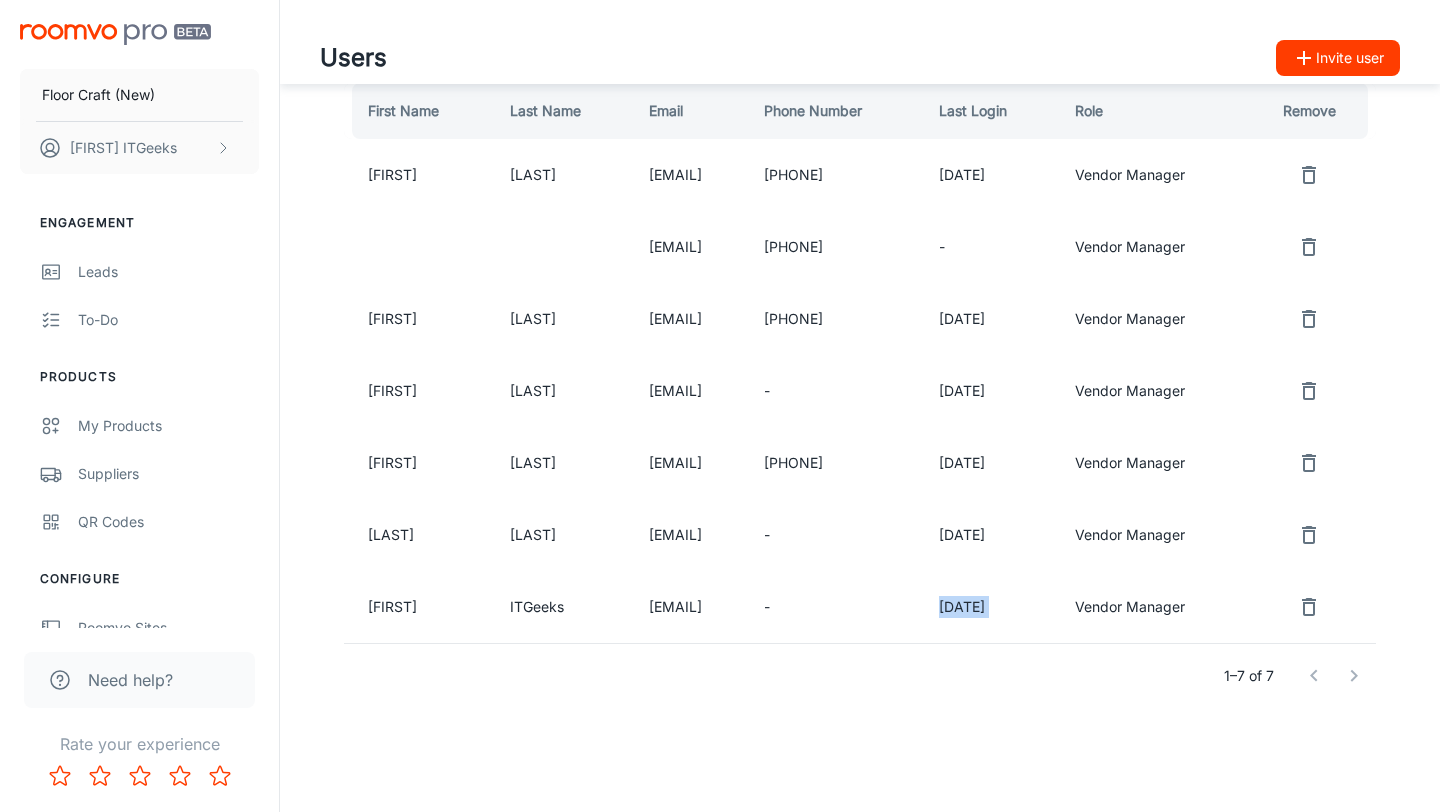click on "[DATE]" at bounding box center [990, 175] 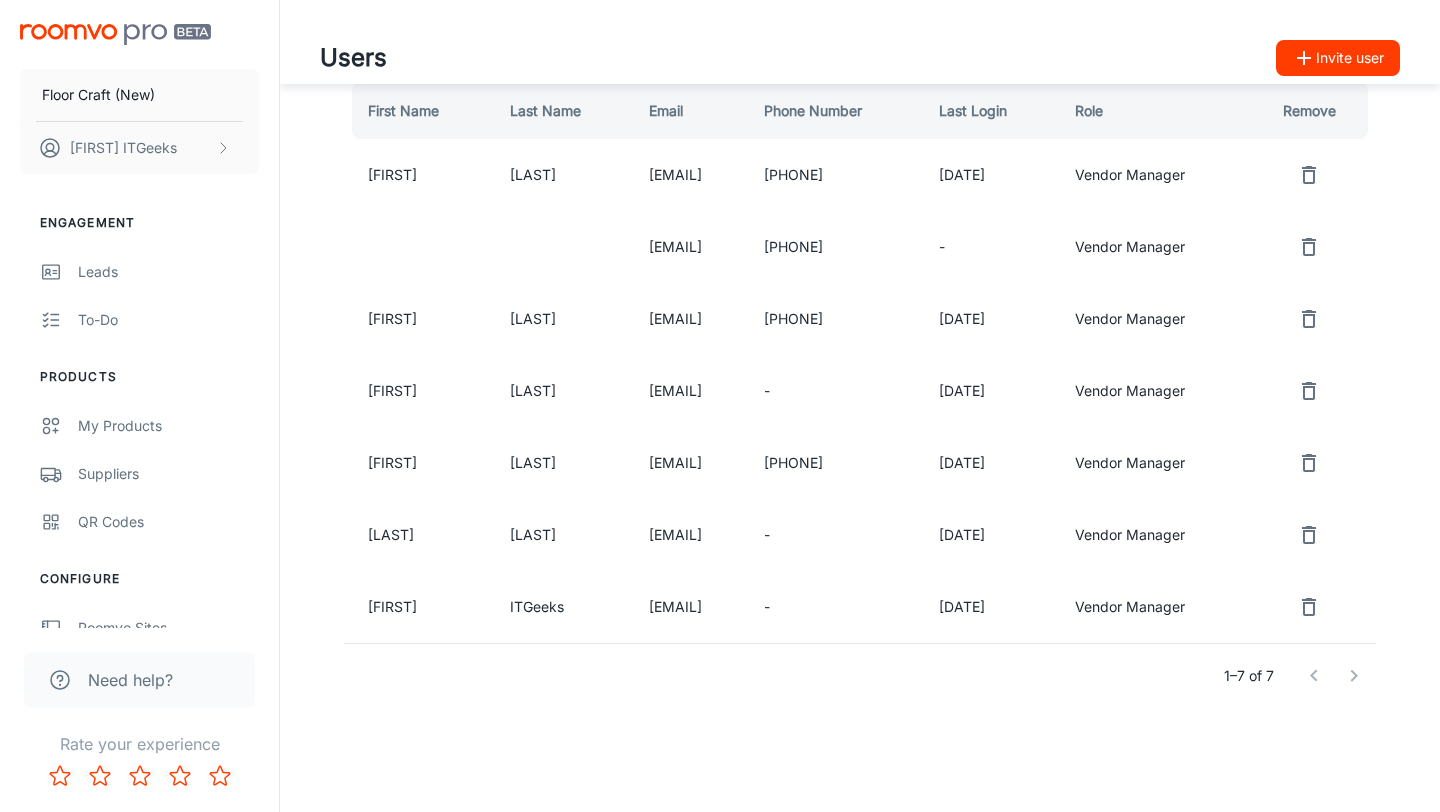 click on "[DATE]" at bounding box center (990, 175) 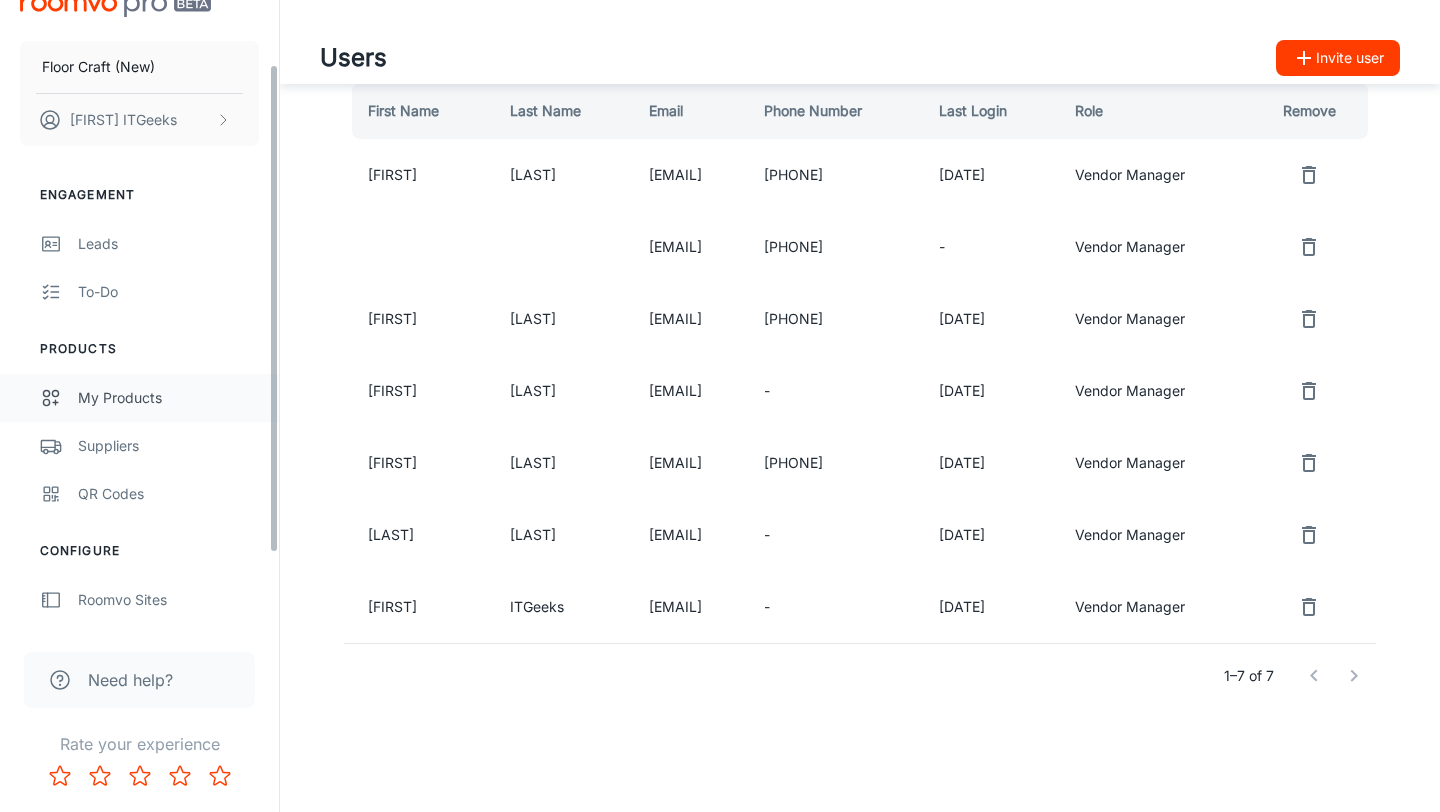 scroll, scrollTop: 0, scrollLeft: 0, axis: both 